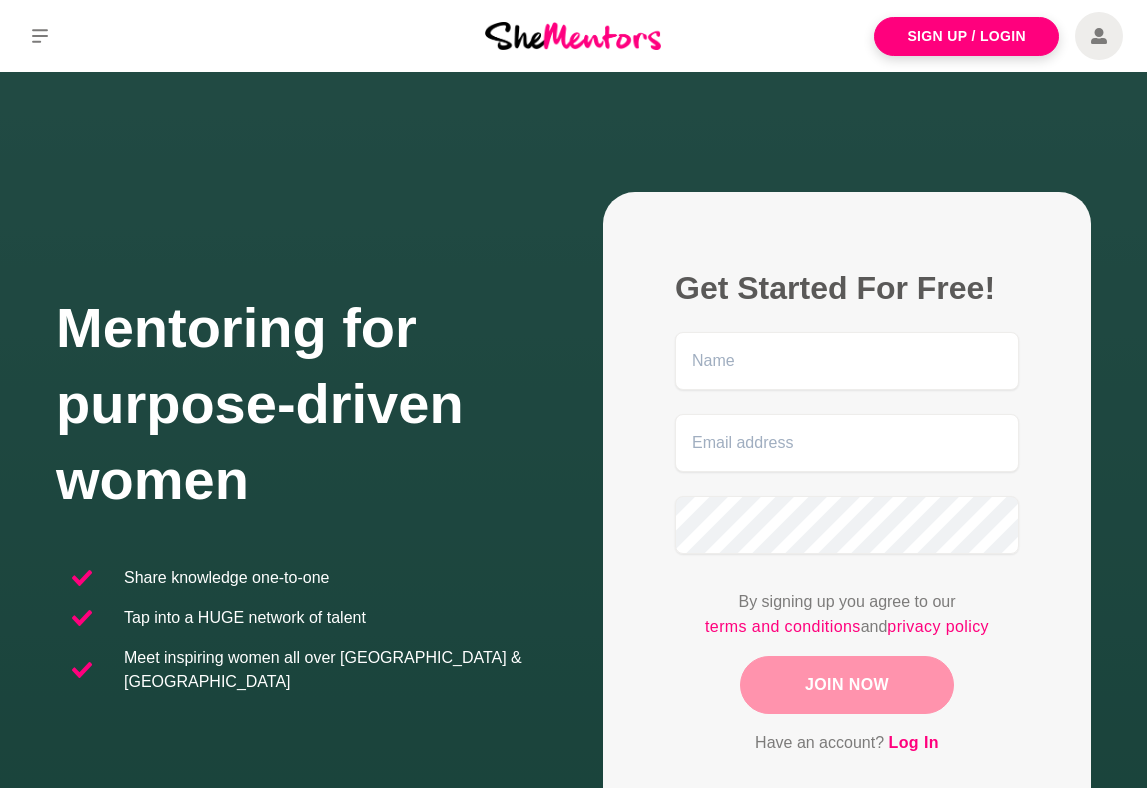 click on "Sign Up / Login" at bounding box center (966, 36) 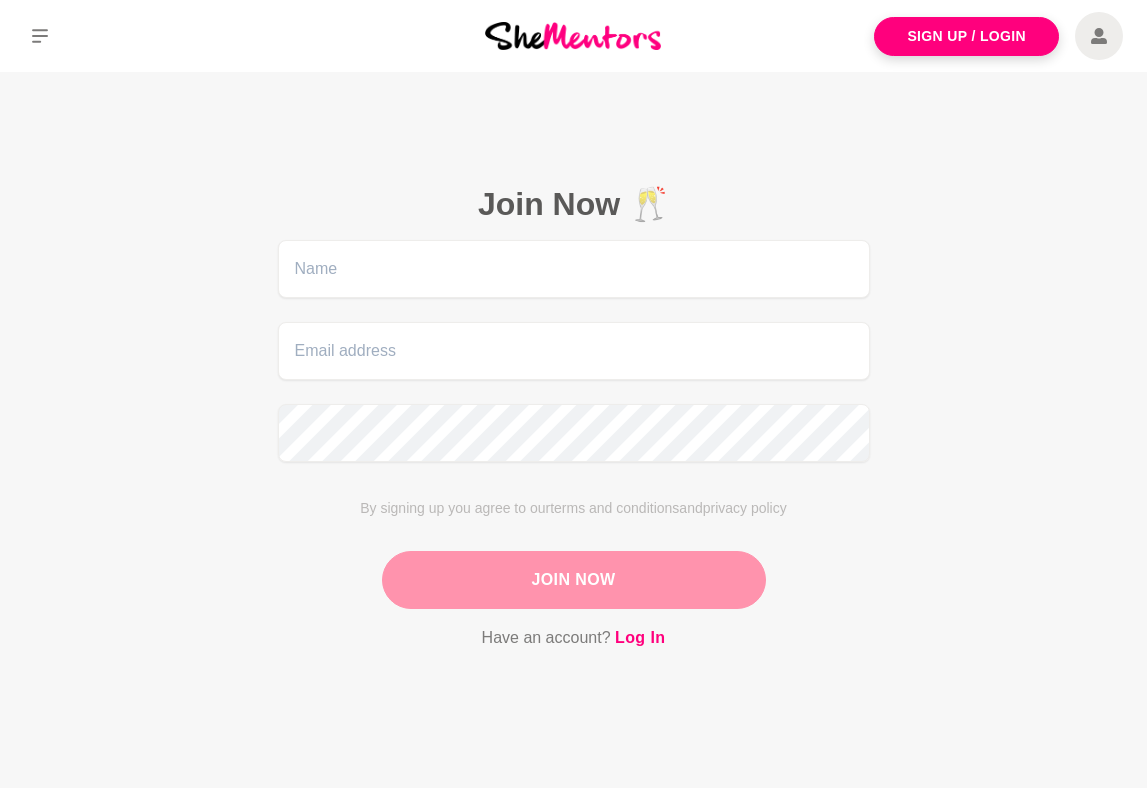 scroll, scrollTop: 0, scrollLeft: 0, axis: both 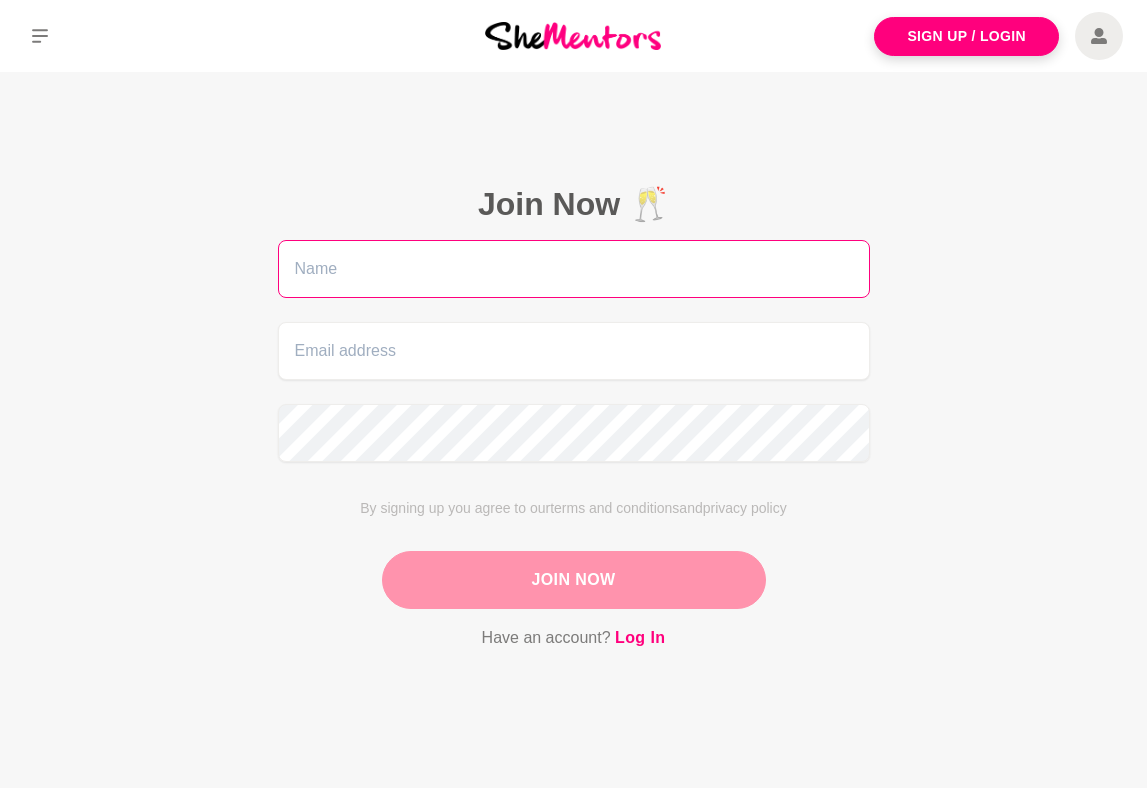 click at bounding box center (574, 269) 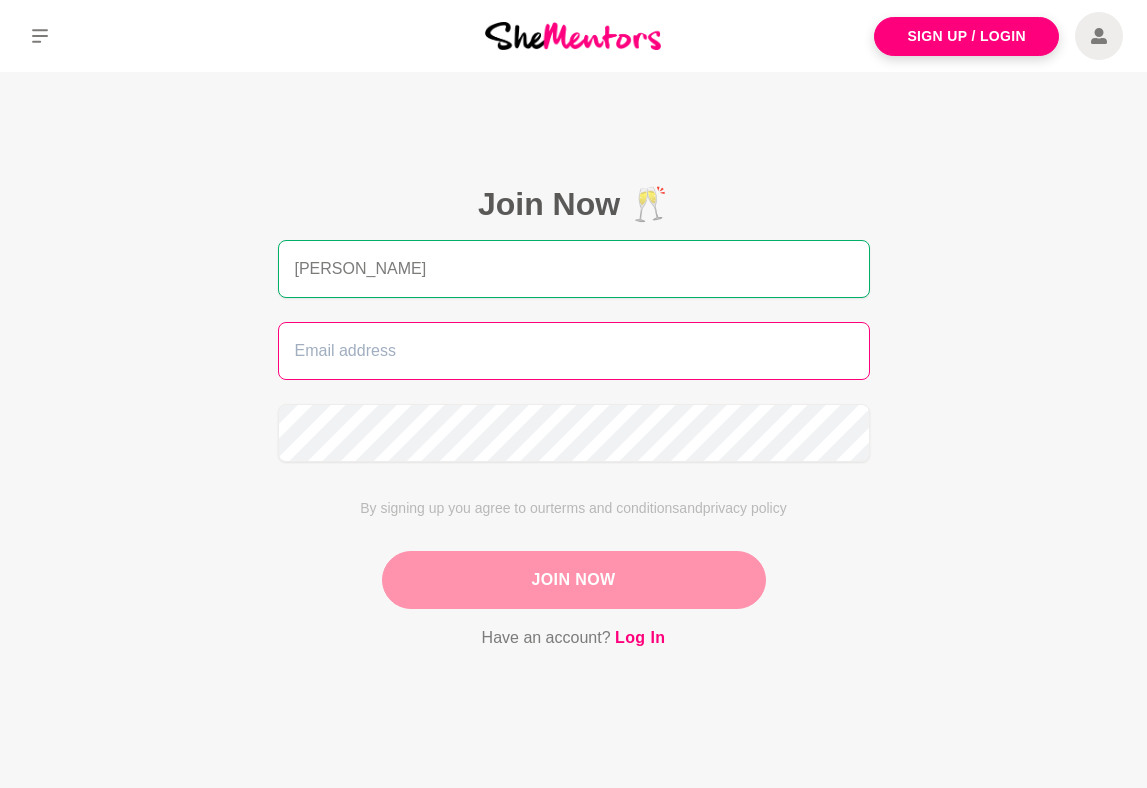 type on "[PERSON_NAME]" 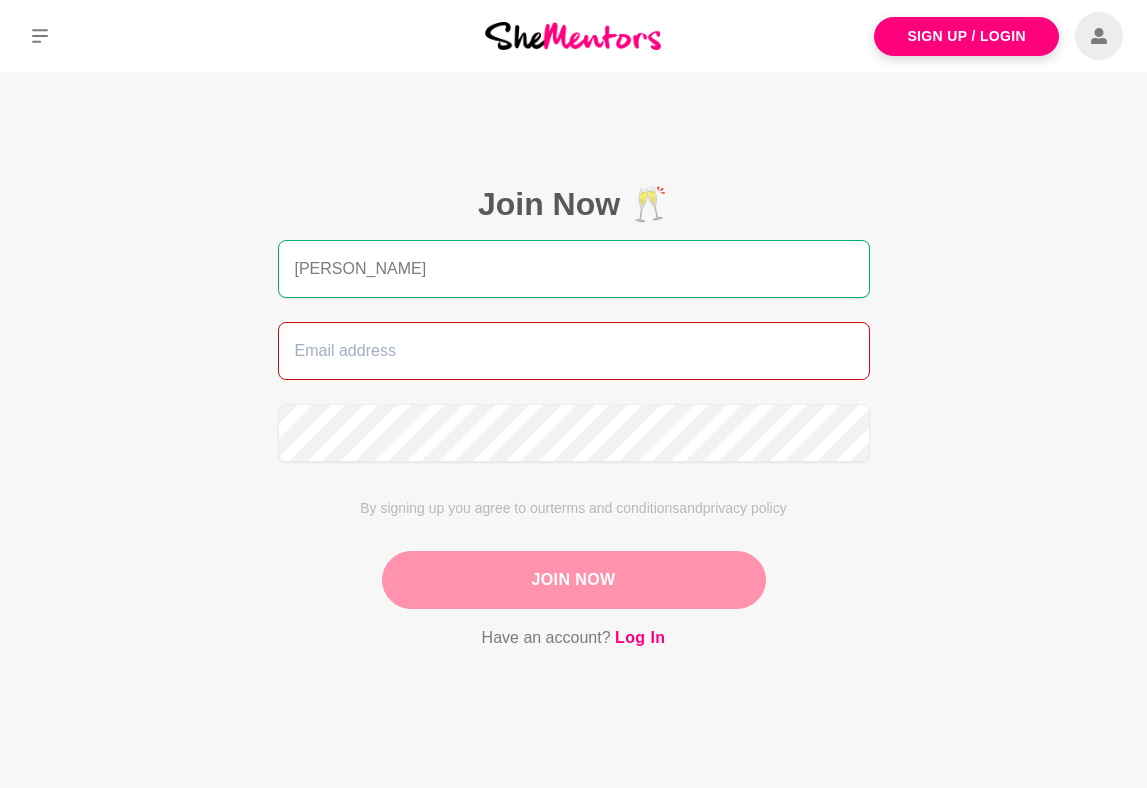 click at bounding box center (574, 351) 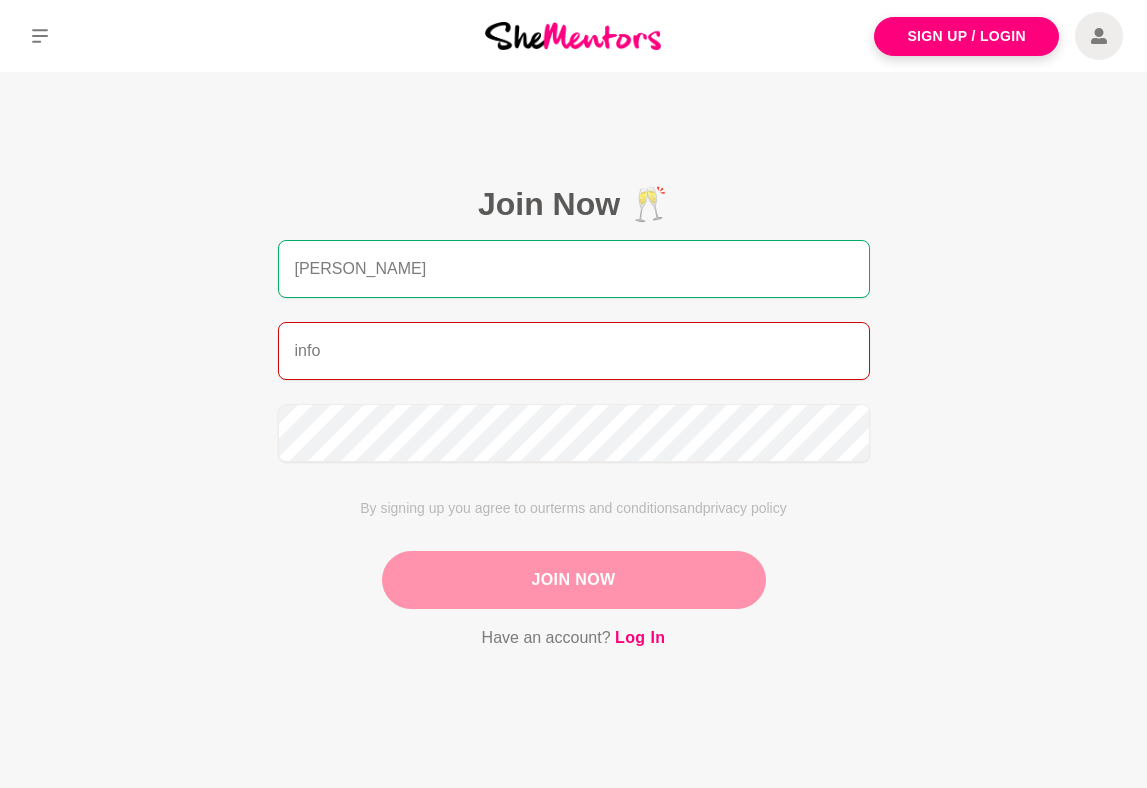 type on "info@anypear.com" 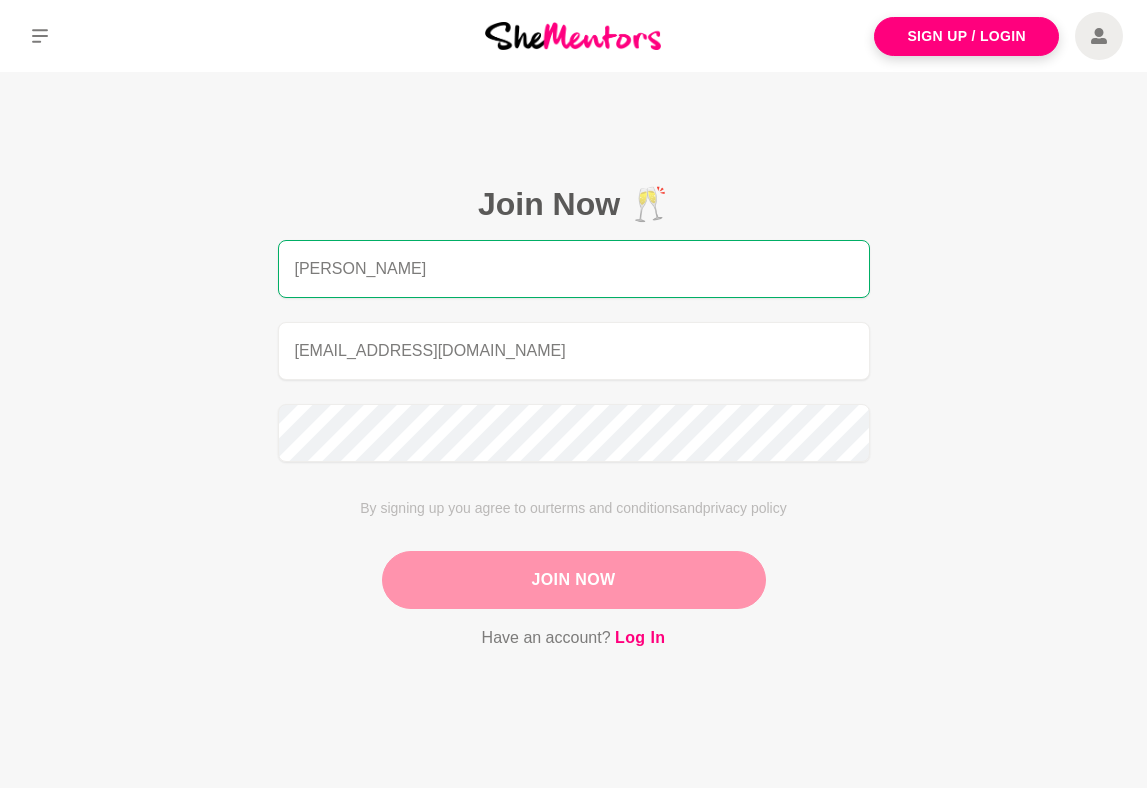 click on "Join Now" at bounding box center (574, 580) 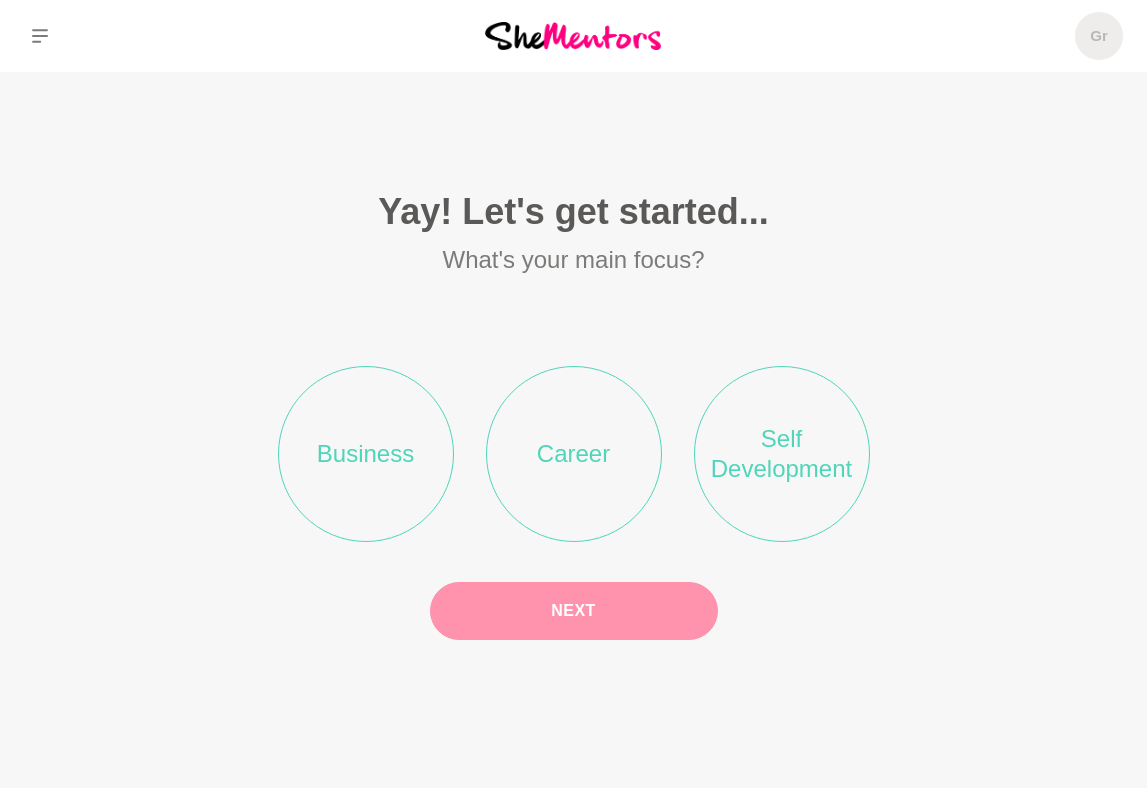 click on "Business" at bounding box center [366, 454] 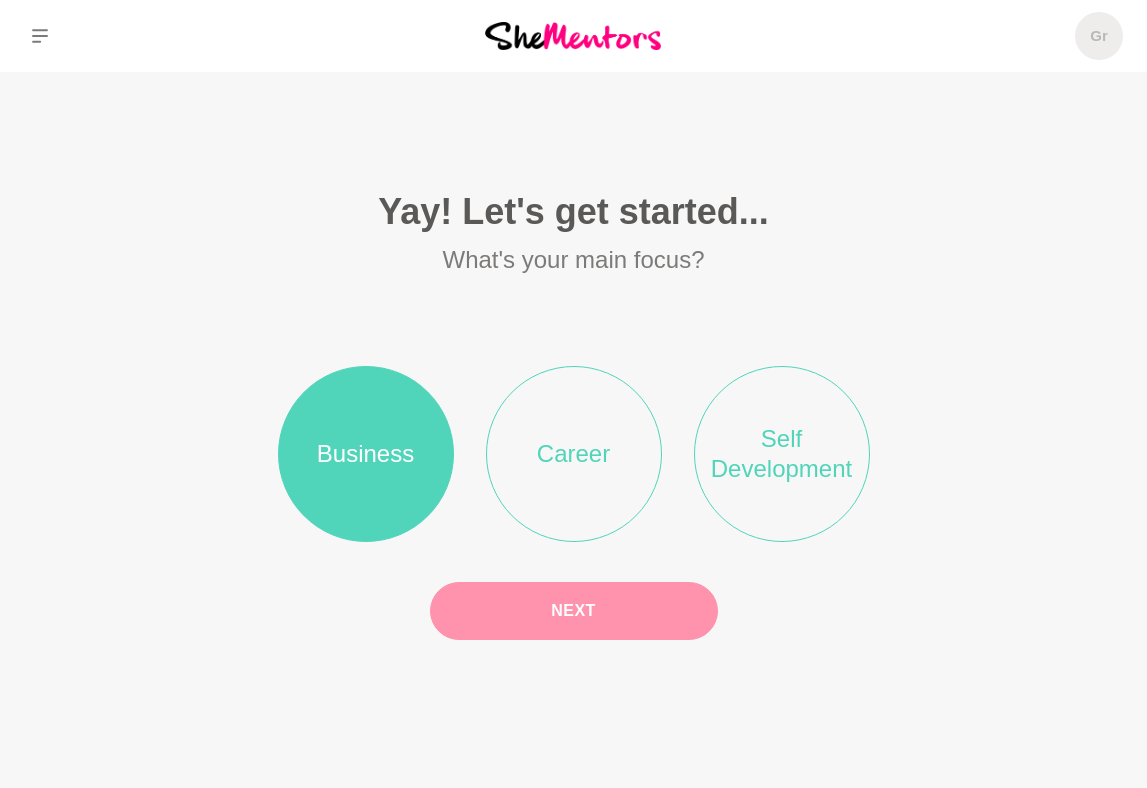 click on "Next" at bounding box center [574, 611] 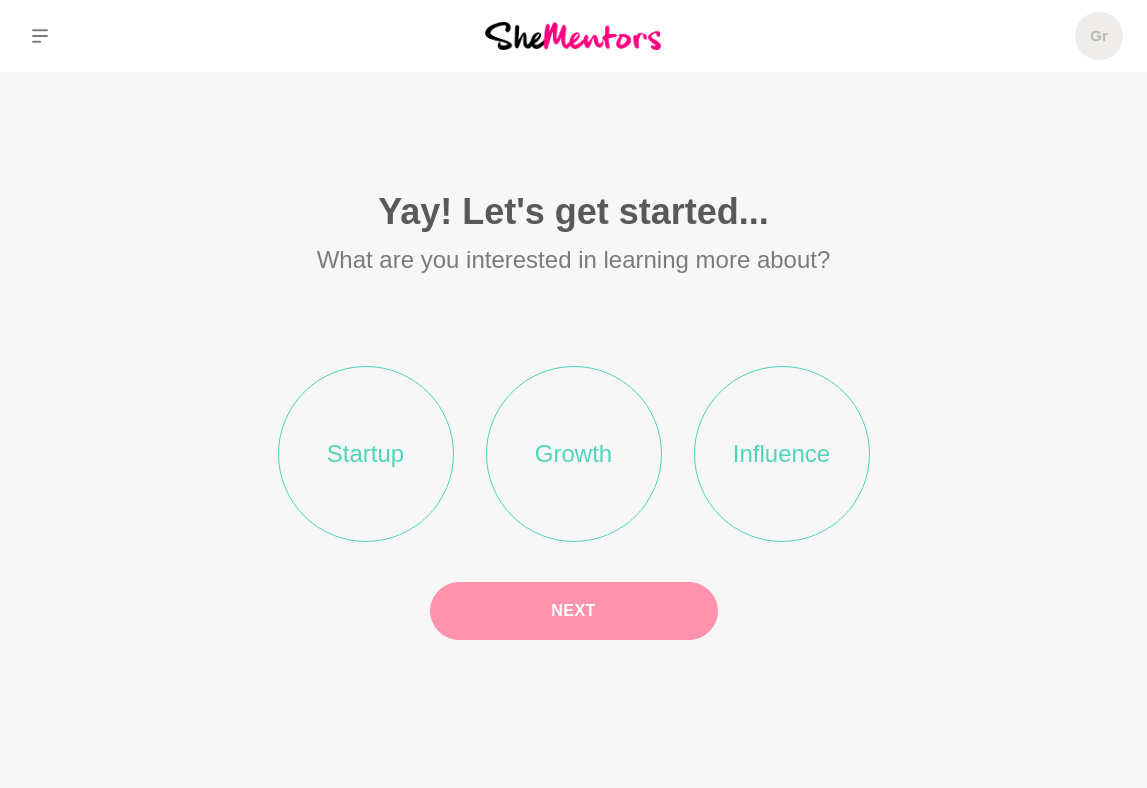 click on "Startup" at bounding box center (366, 454) 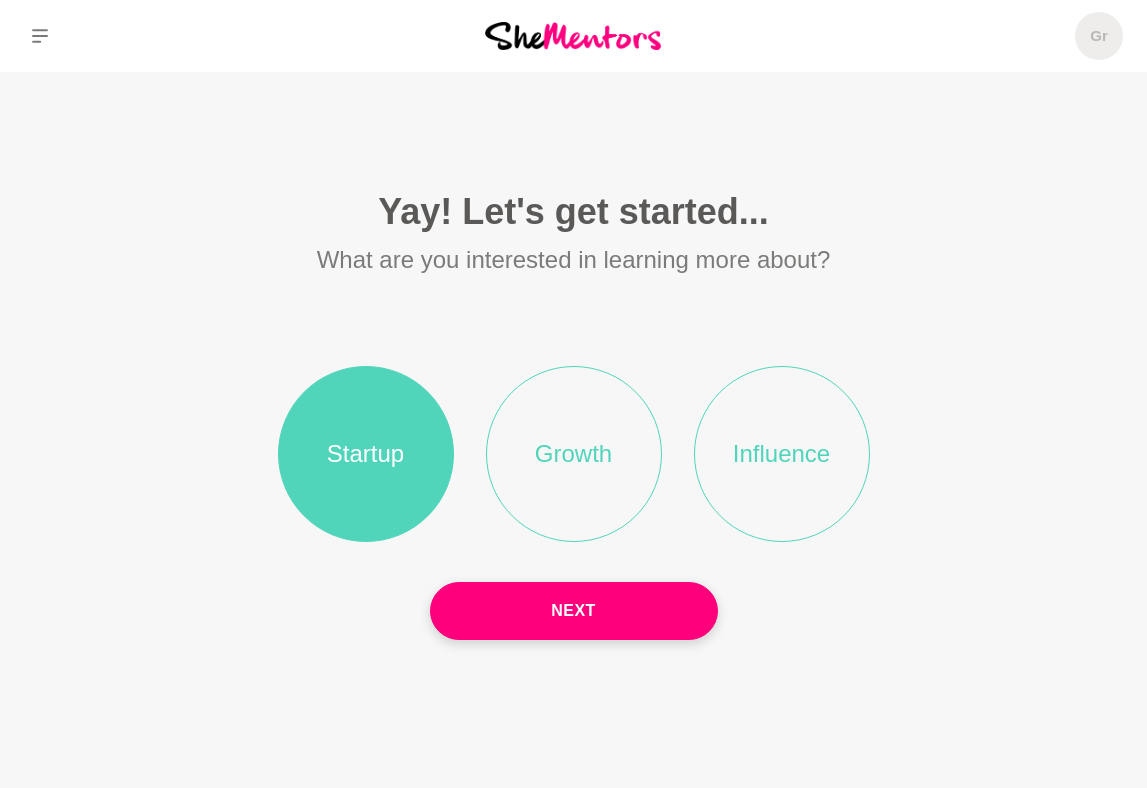 click on "Growth" at bounding box center [574, 454] 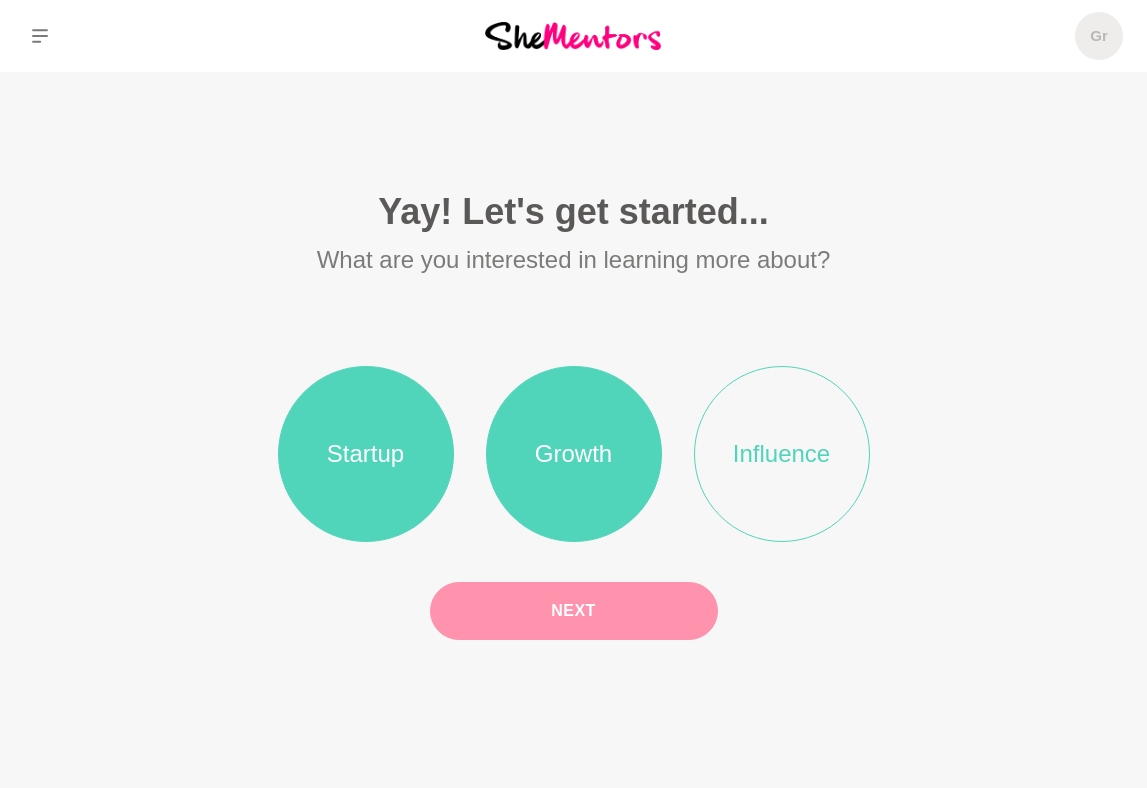click on "Next" at bounding box center (574, 611) 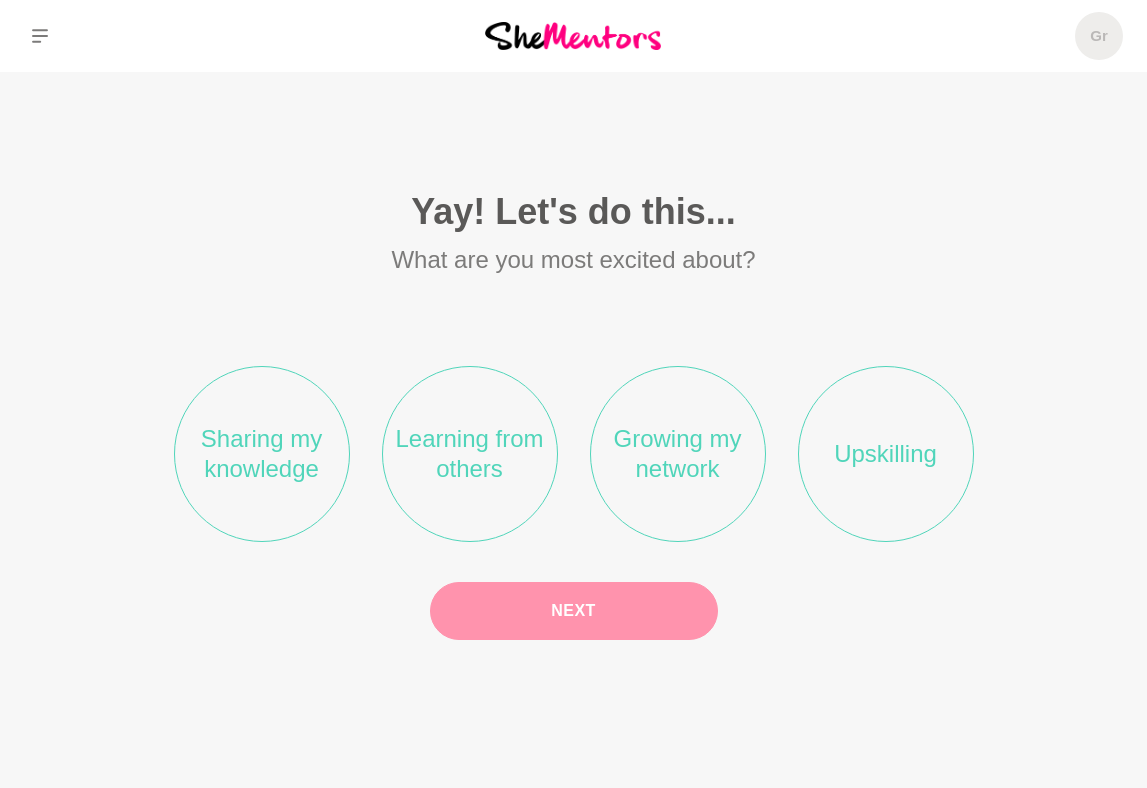 click on "Growing my network" at bounding box center [678, 454] 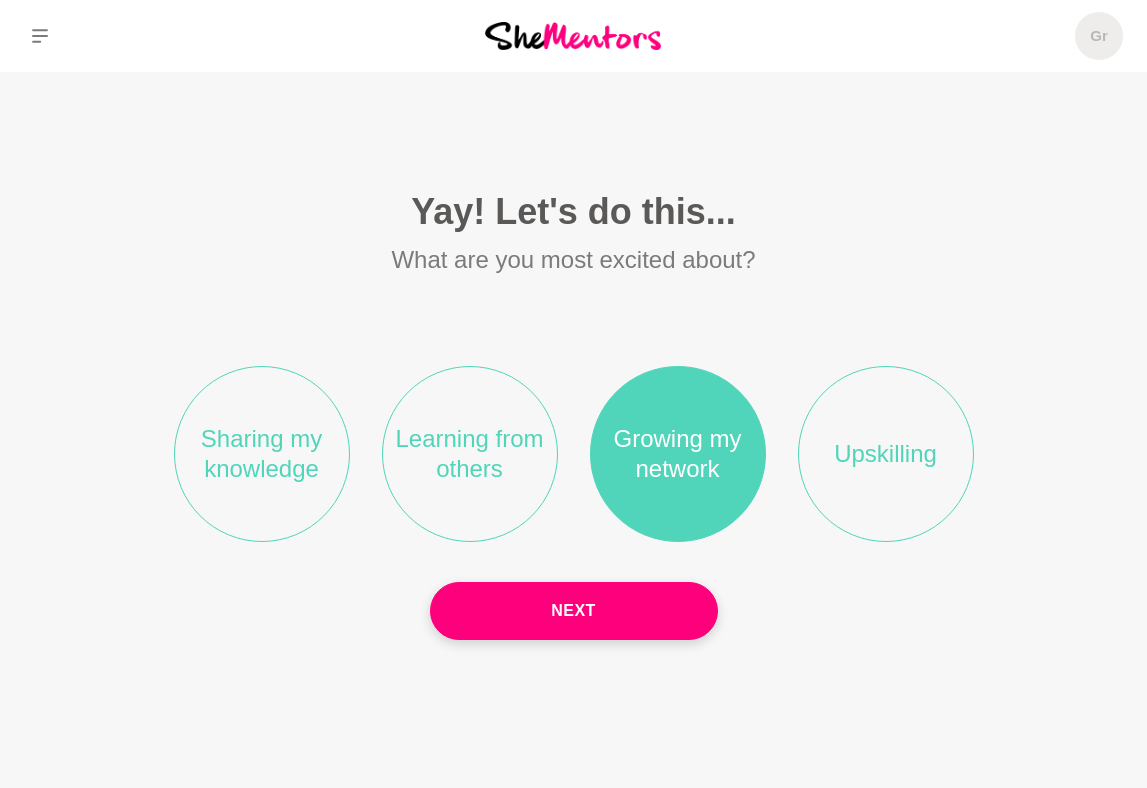 click on "Learning from others" at bounding box center [470, 454] 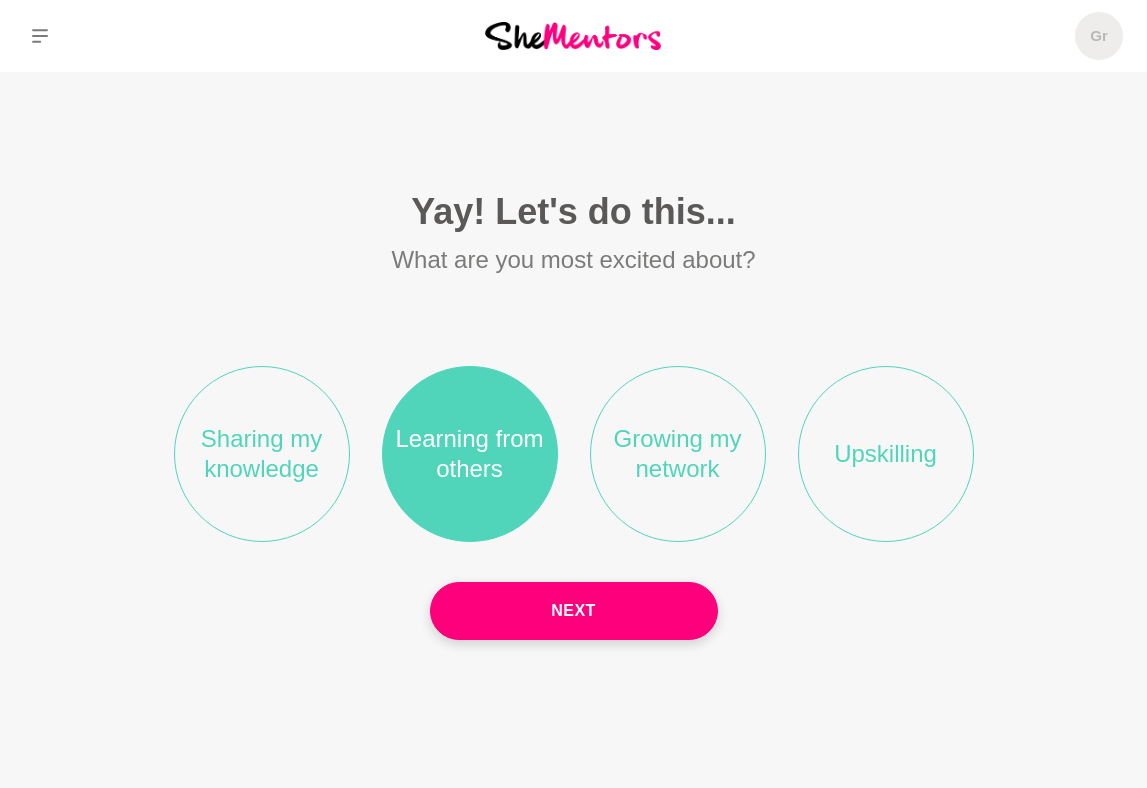 click on "Sharing my knowledge" at bounding box center (262, 454) 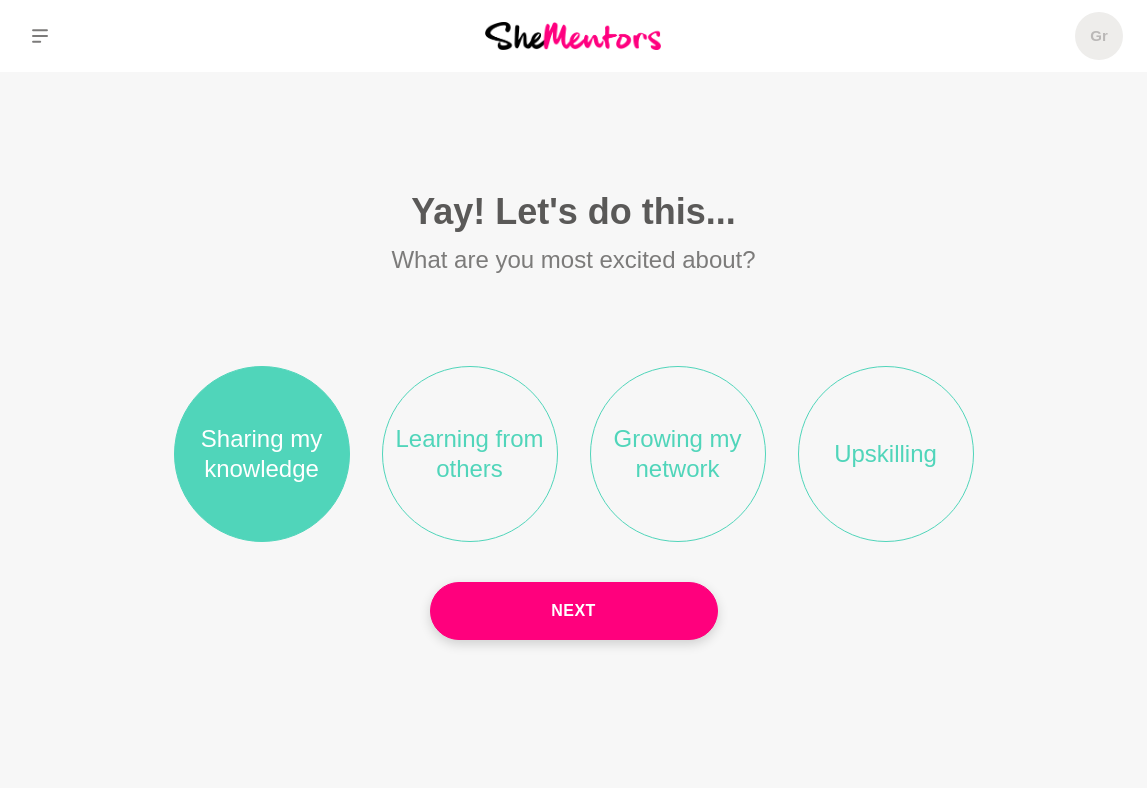 click on "Learning from others" at bounding box center [470, 454] 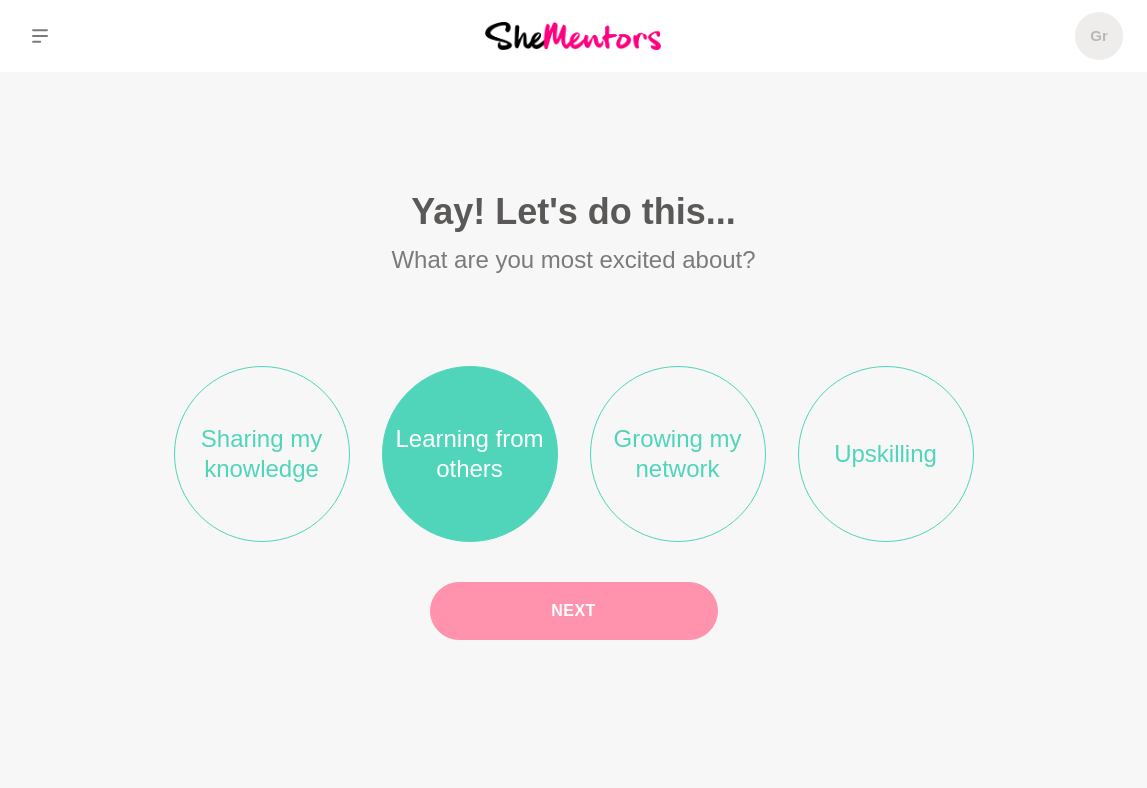 click on "Next" at bounding box center [574, 611] 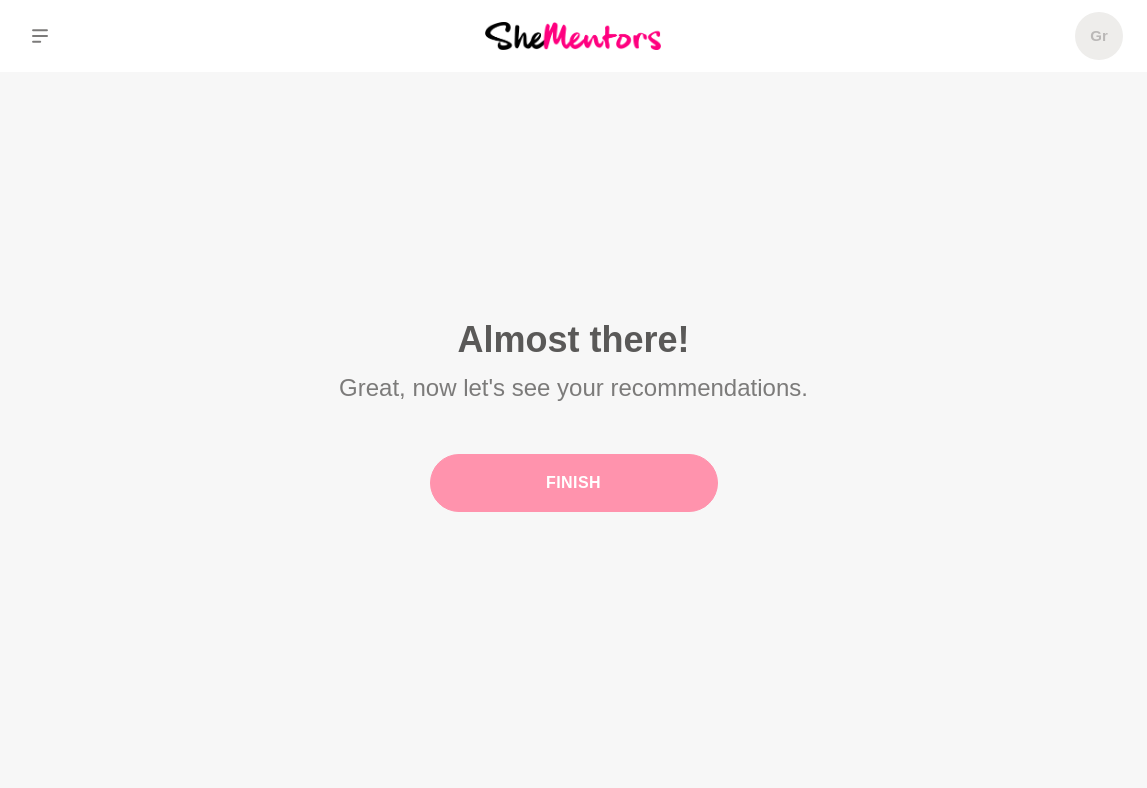 click on "Finish" at bounding box center (574, 483) 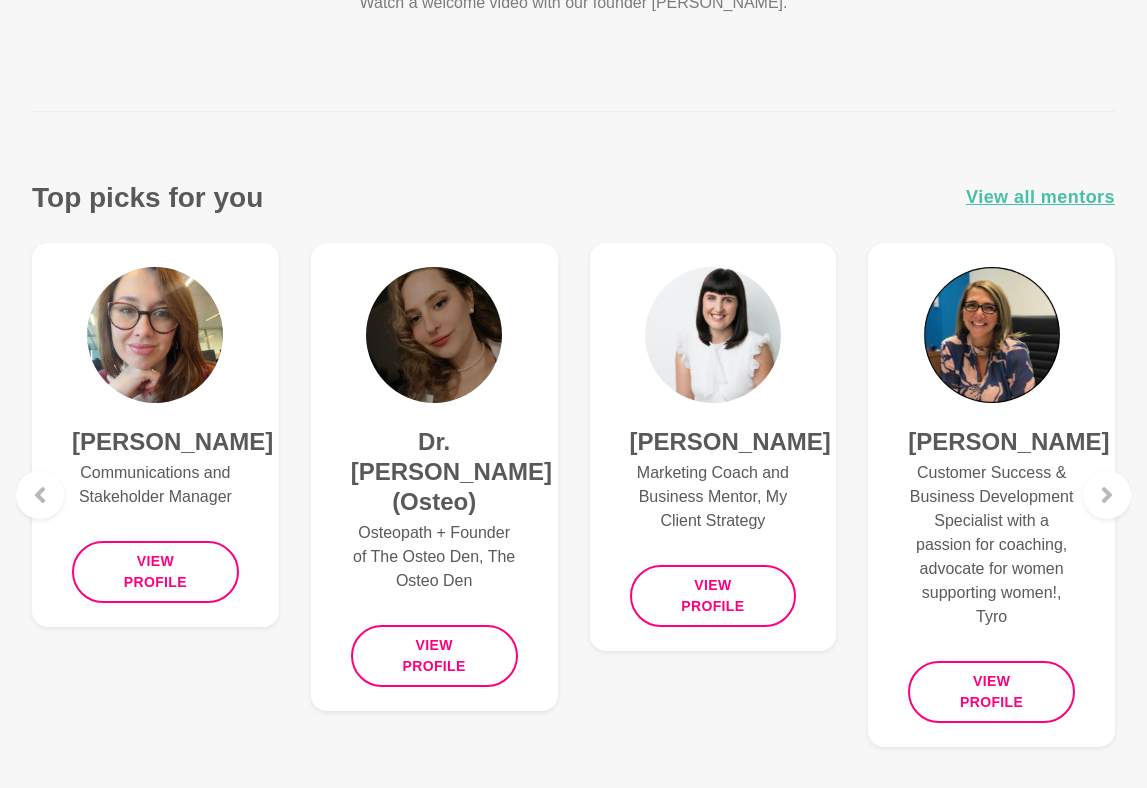 scroll, scrollTop: 674, scrollLeft: 0, axis: vertical 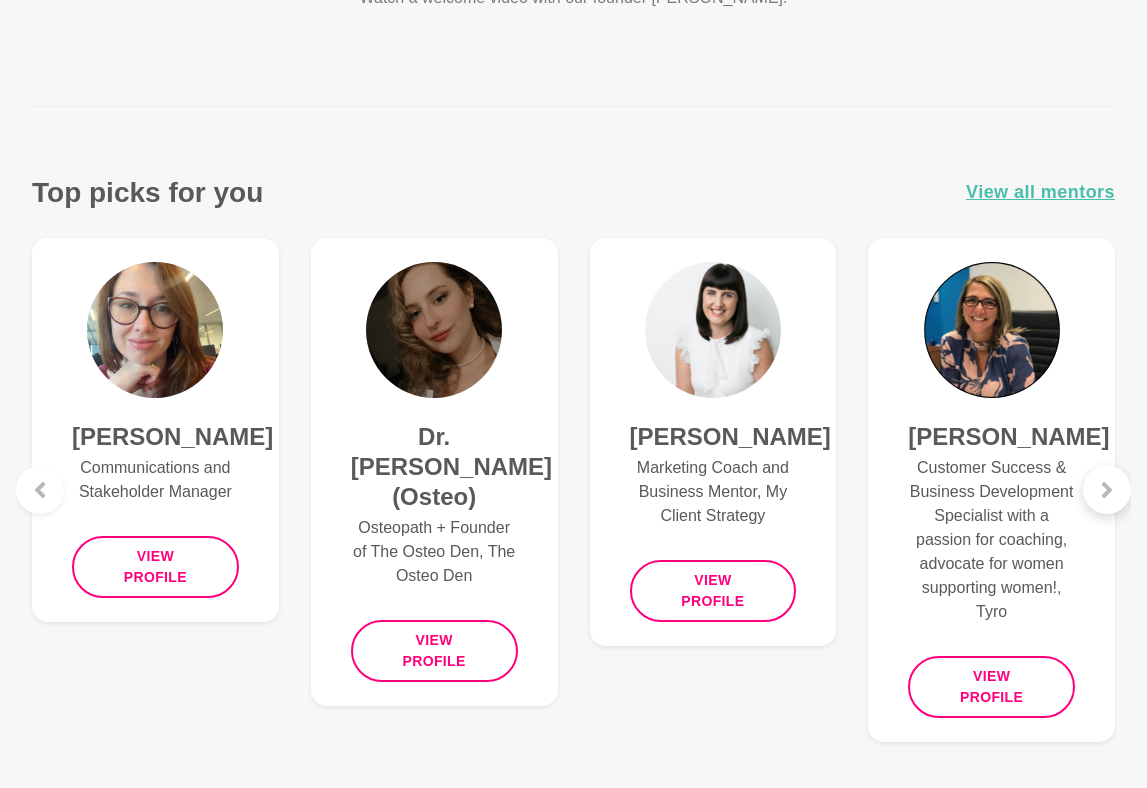 click 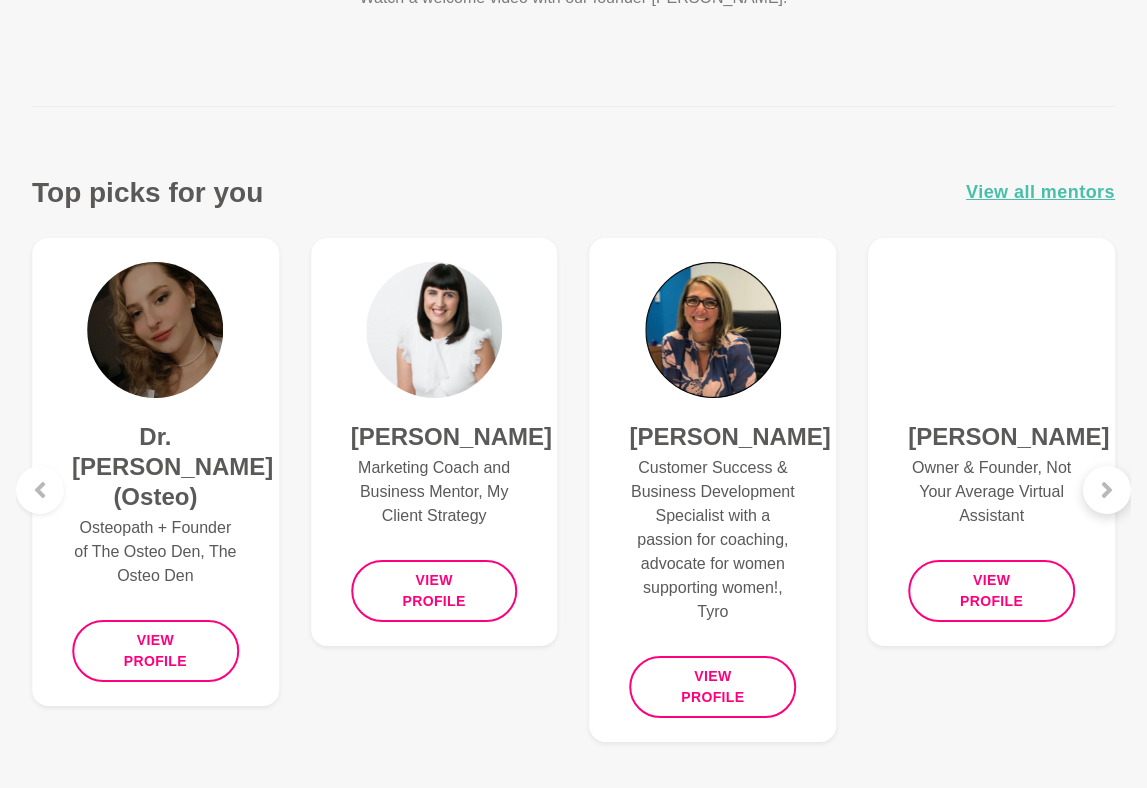 click 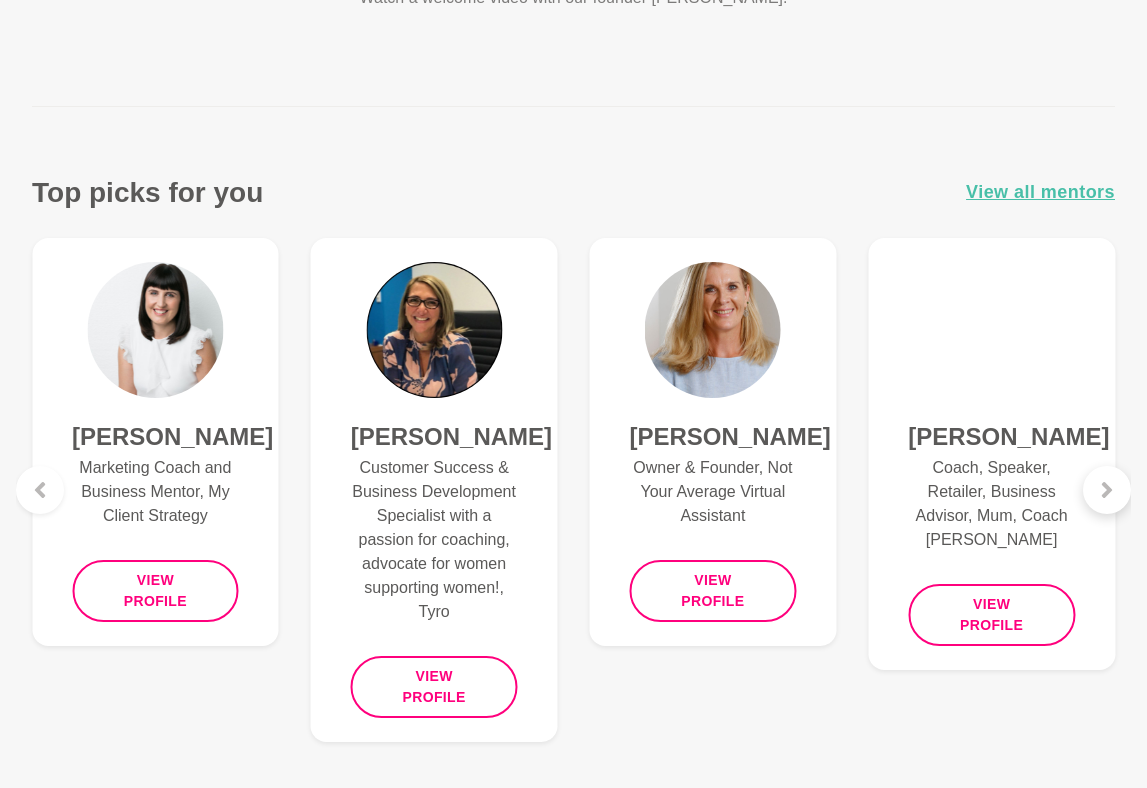 click 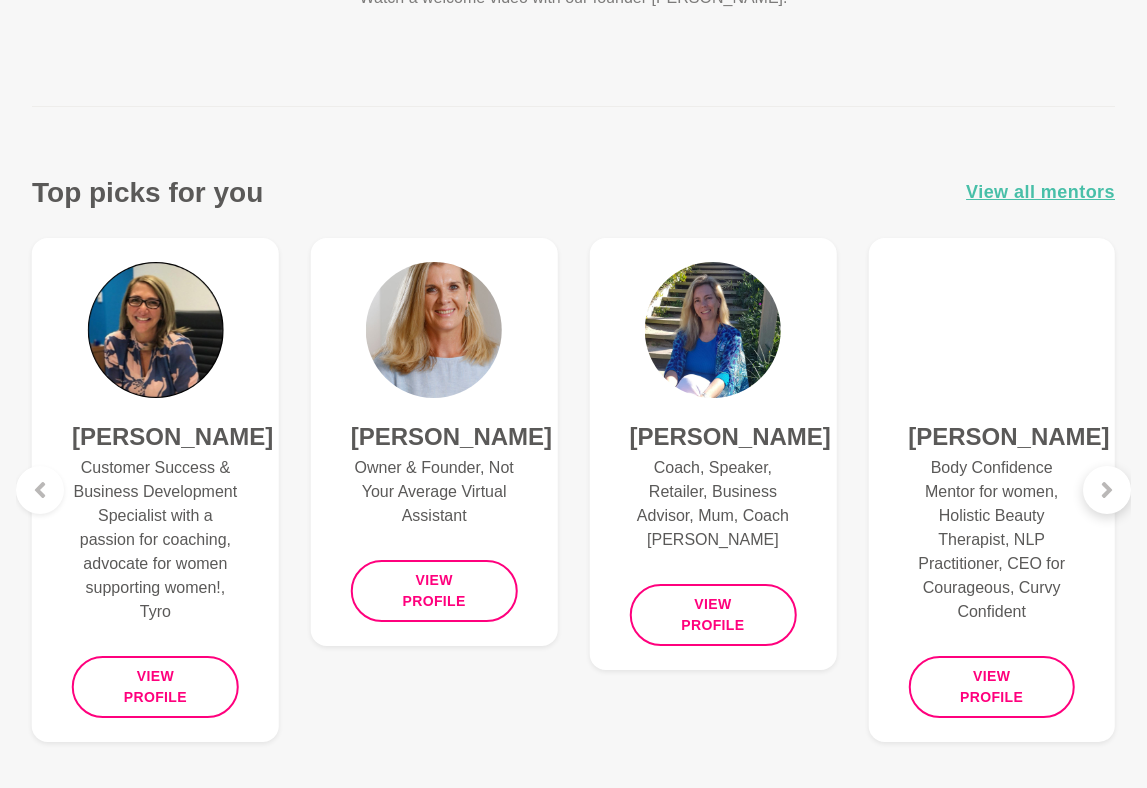 click 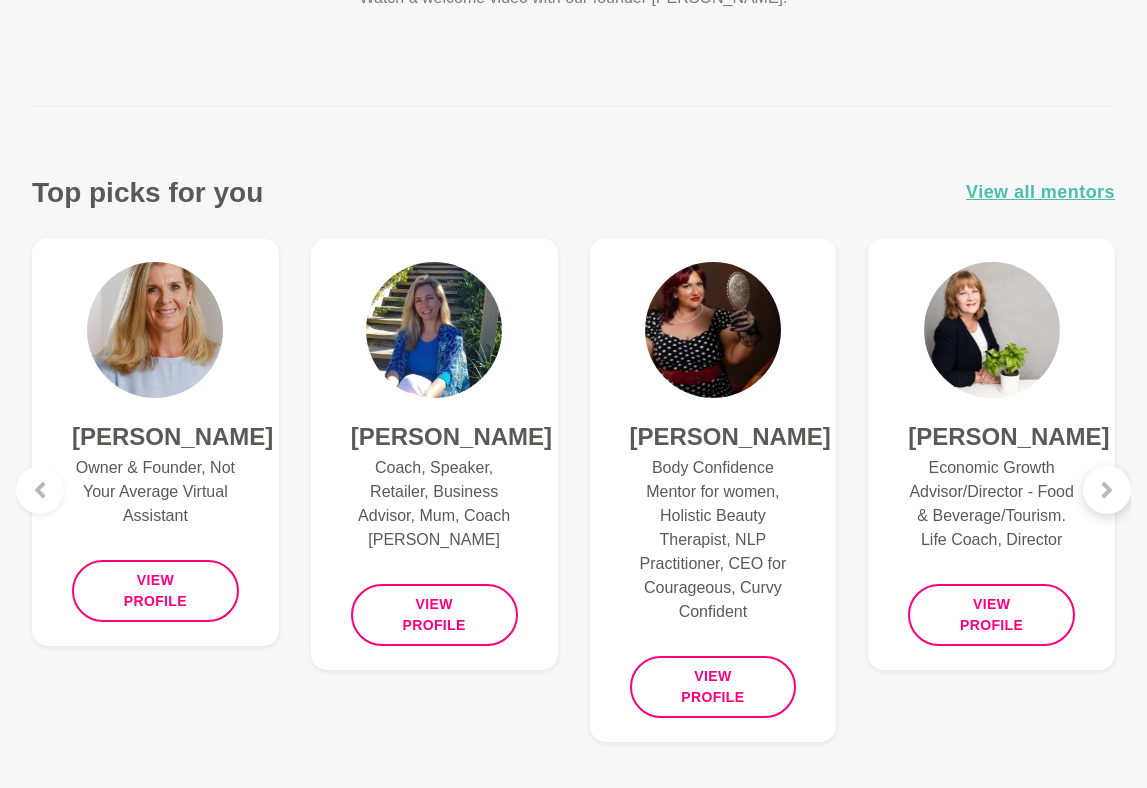 click at bounding box center [1107, 490] 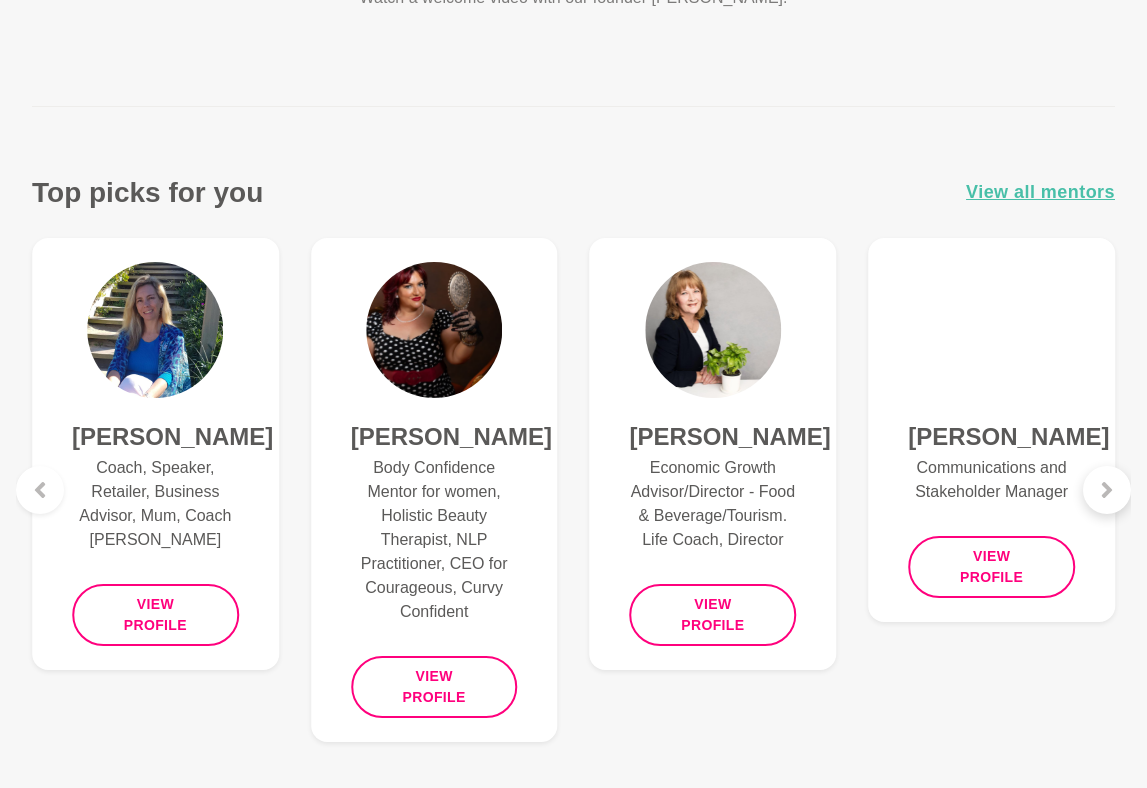 click at bounding box center [1107, 490] 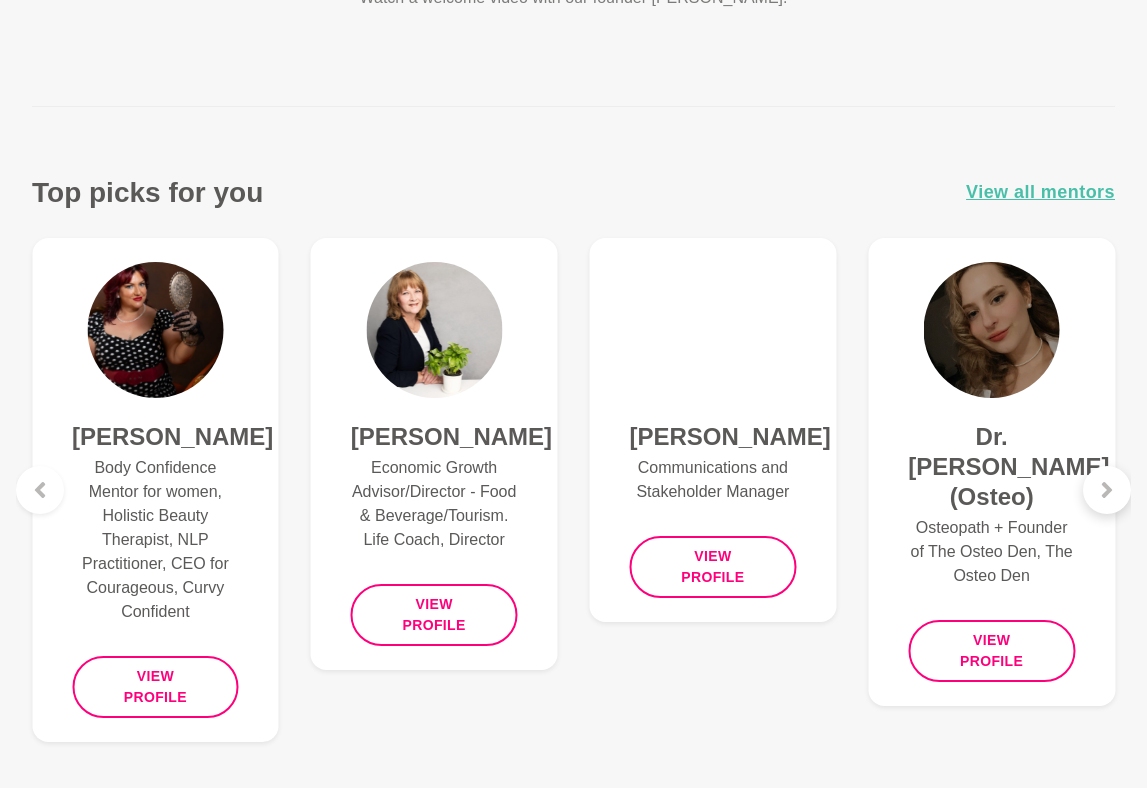 click at bounding box center [1107, 490] 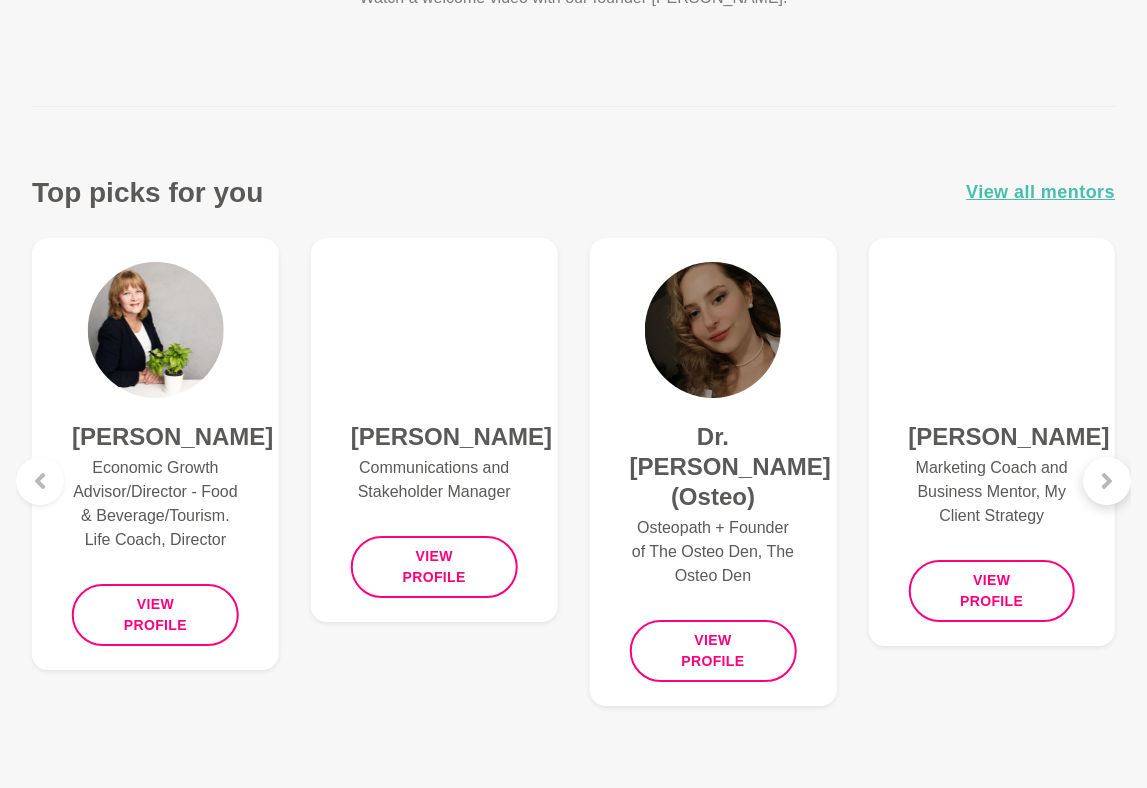 click at bounding box center [1107, 481] 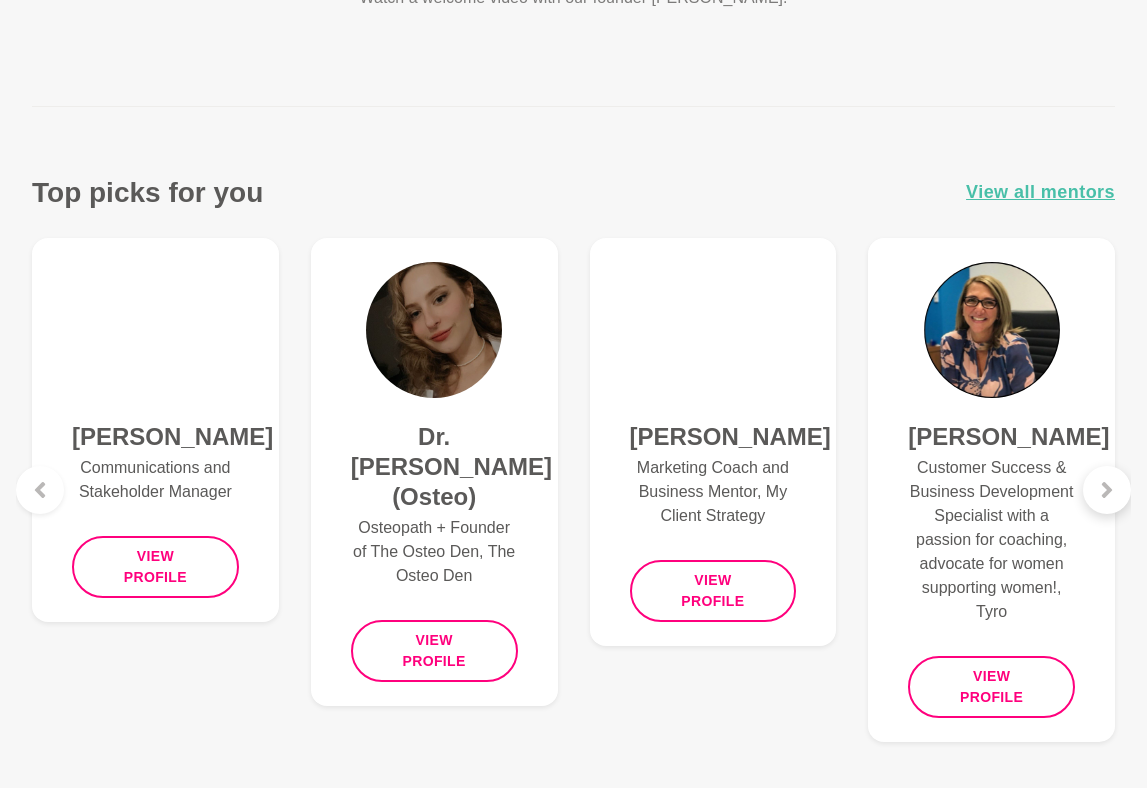 click at bounding box center [1107, 490] 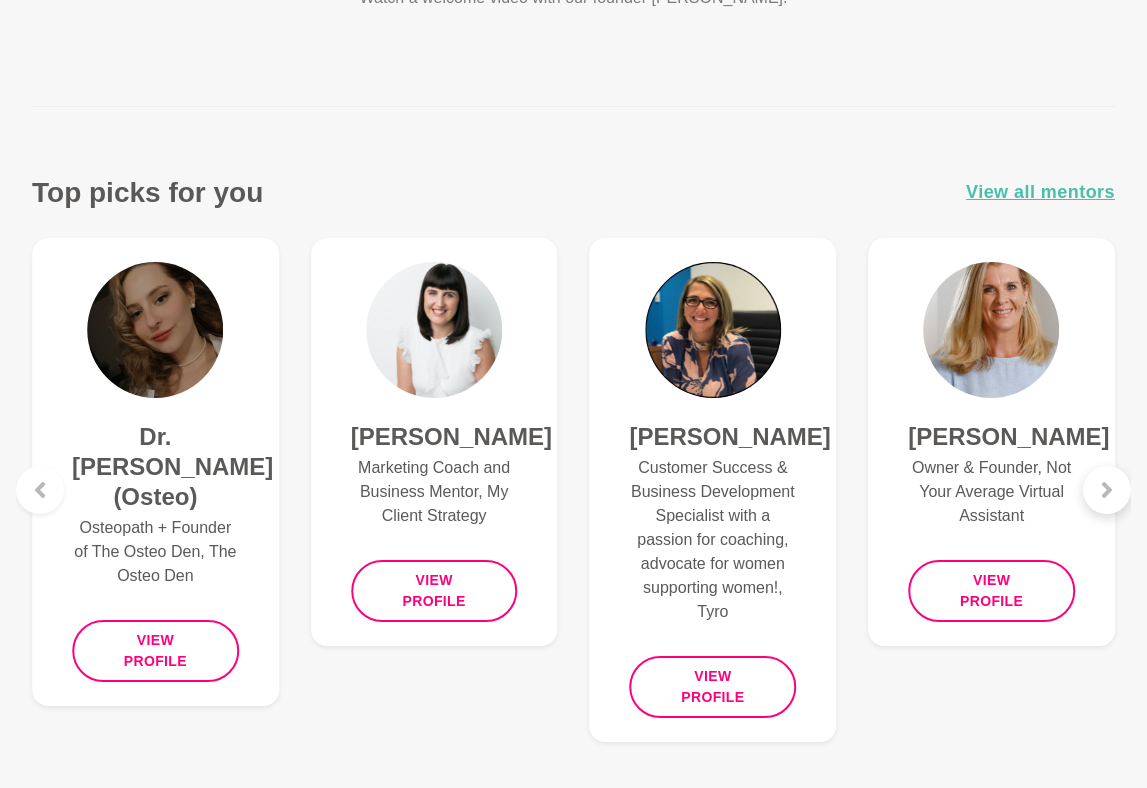 click at bounding box center (1107, 490) 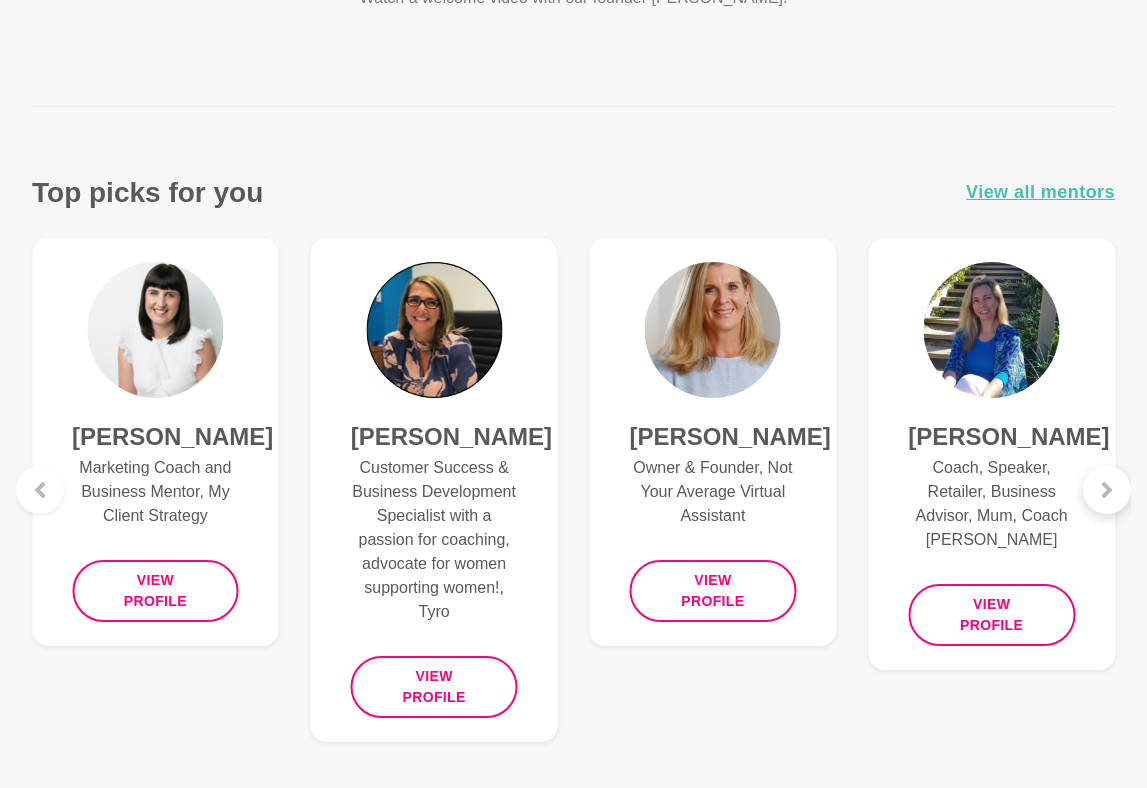 click at bounding box center (1107, 490) 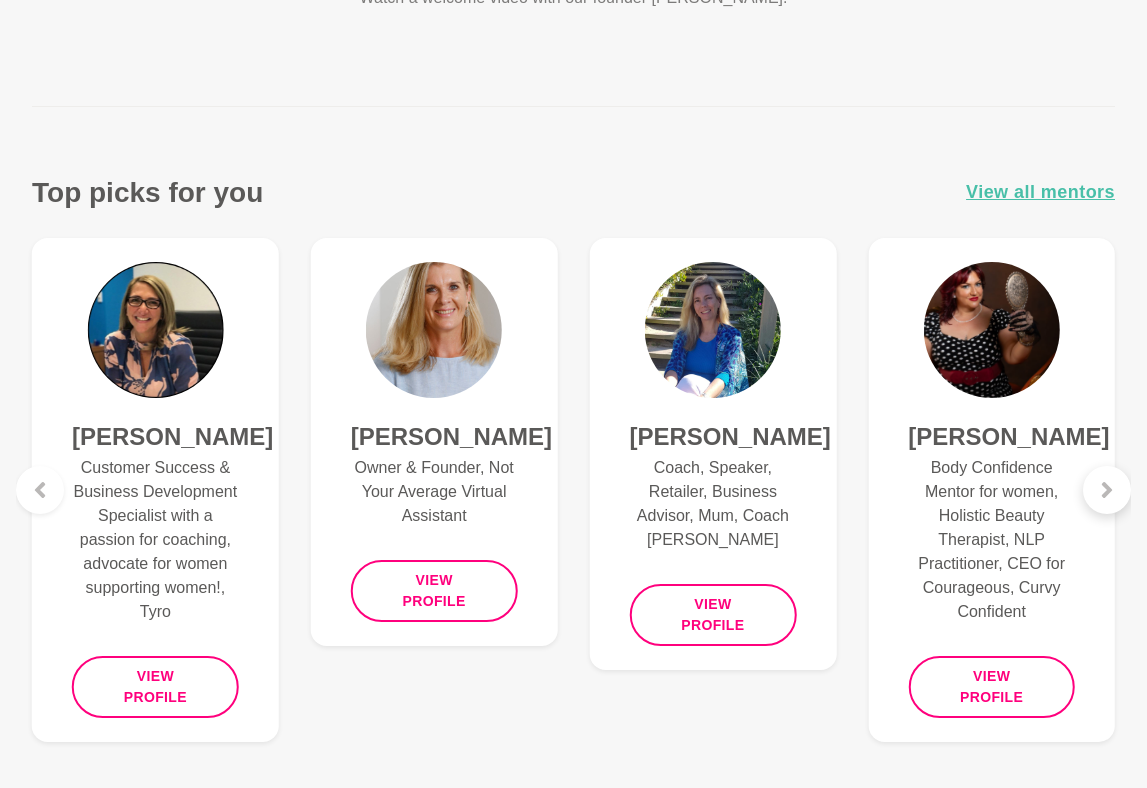 click at bounding box center [1107, 490] 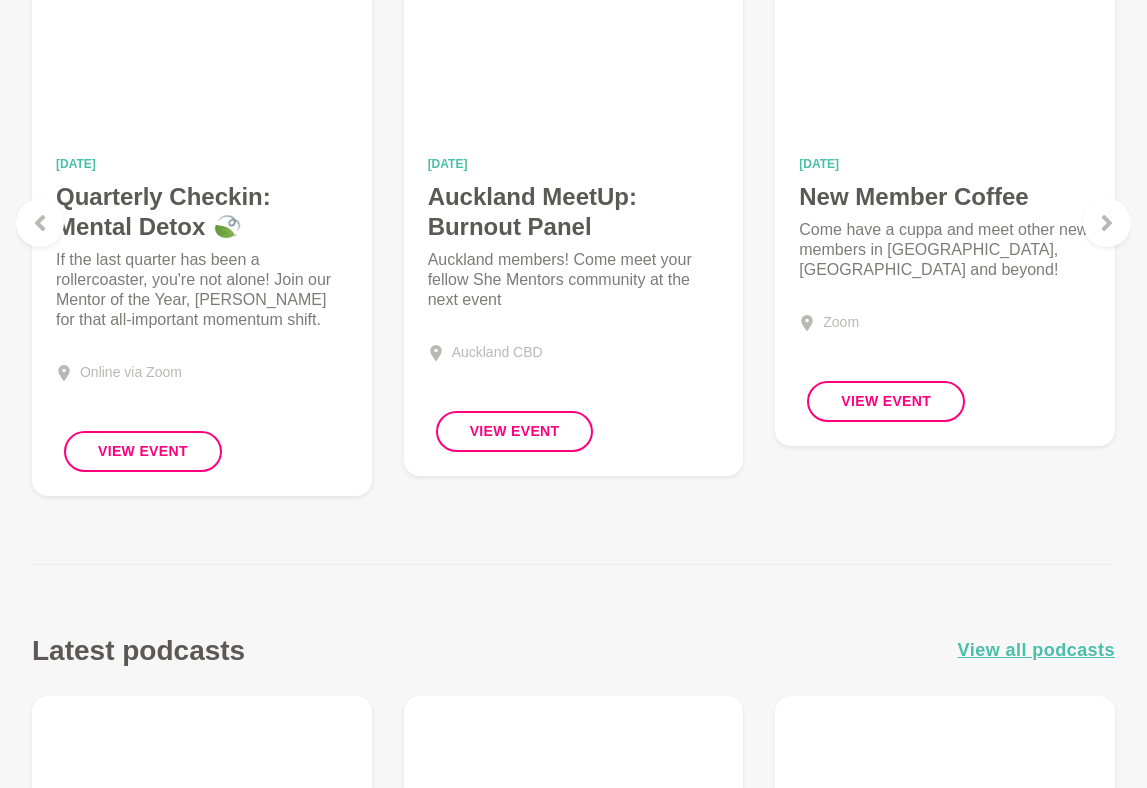 scroll, scrollTop: 2196, scrollLeft: 0, axis: vertical 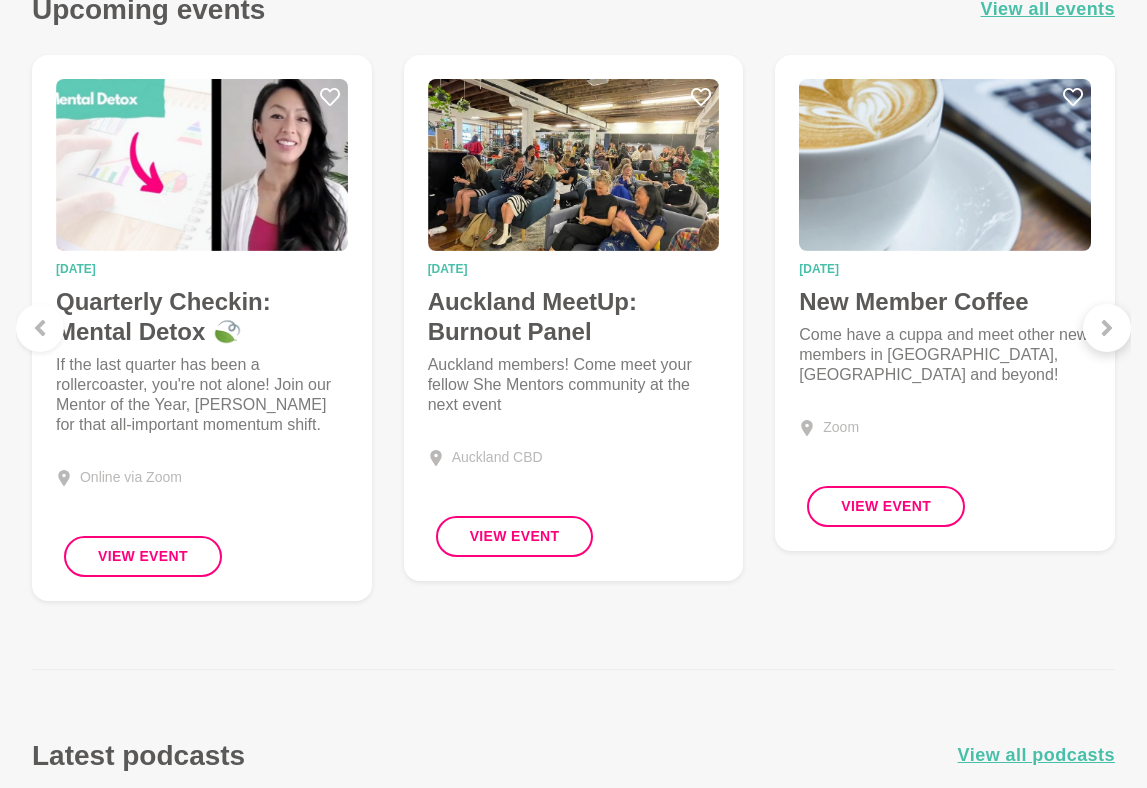 click 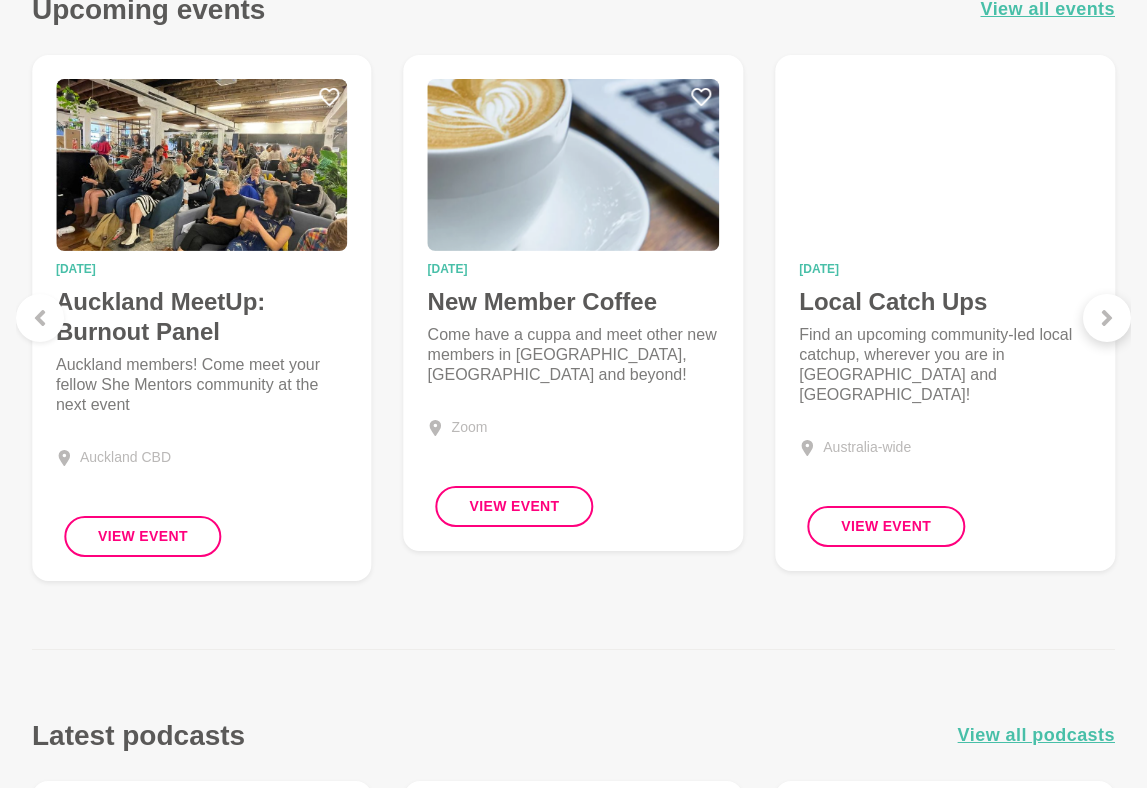 click 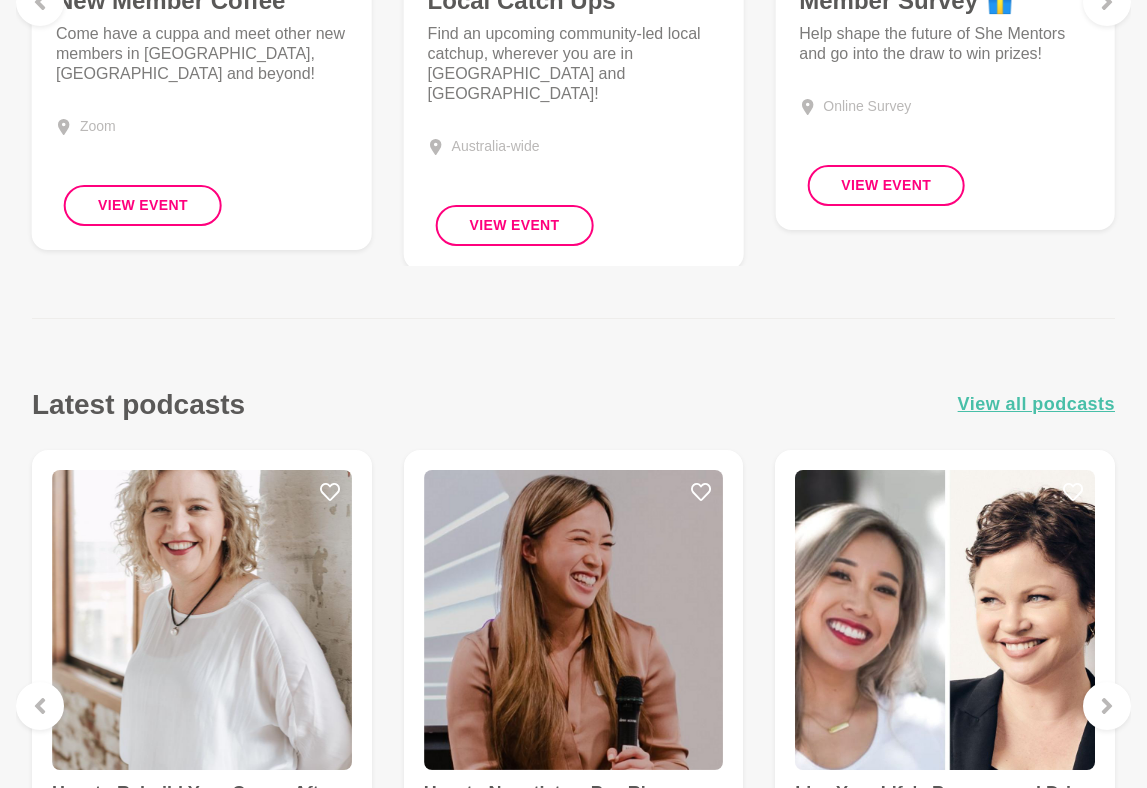 scroll, scrollTop: 2058, scrollLeft: 0, axis: vertical 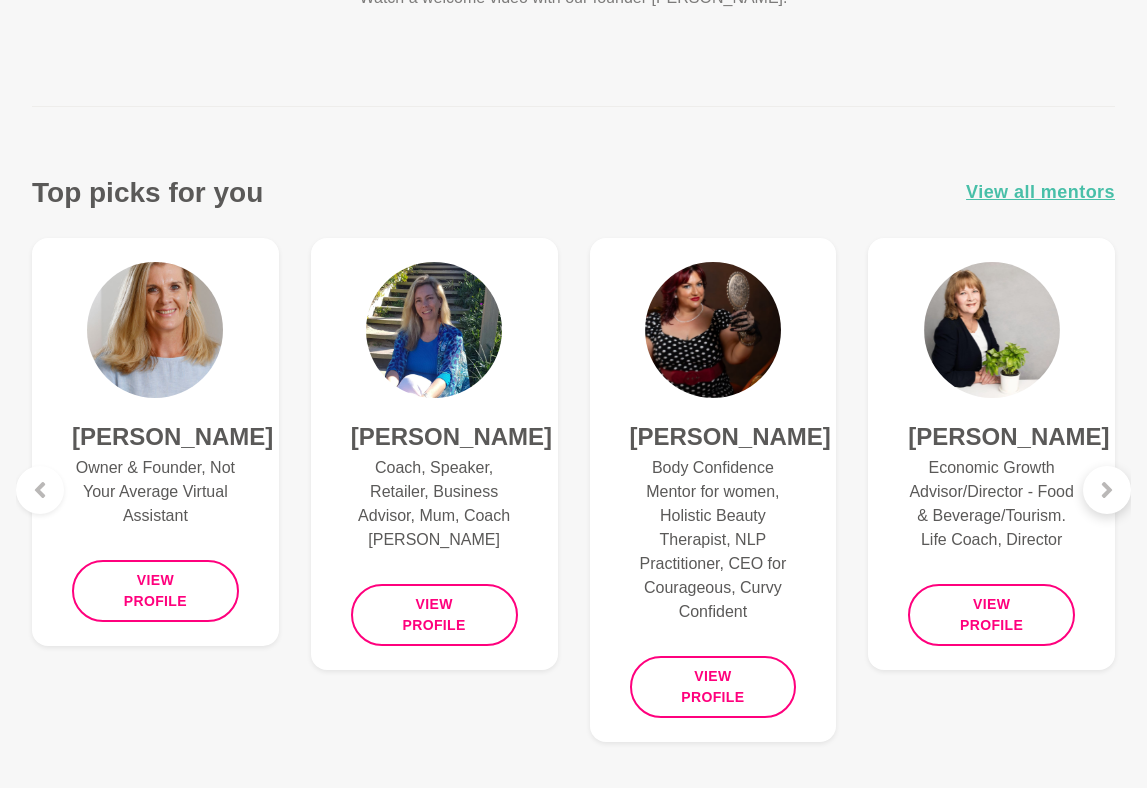 click 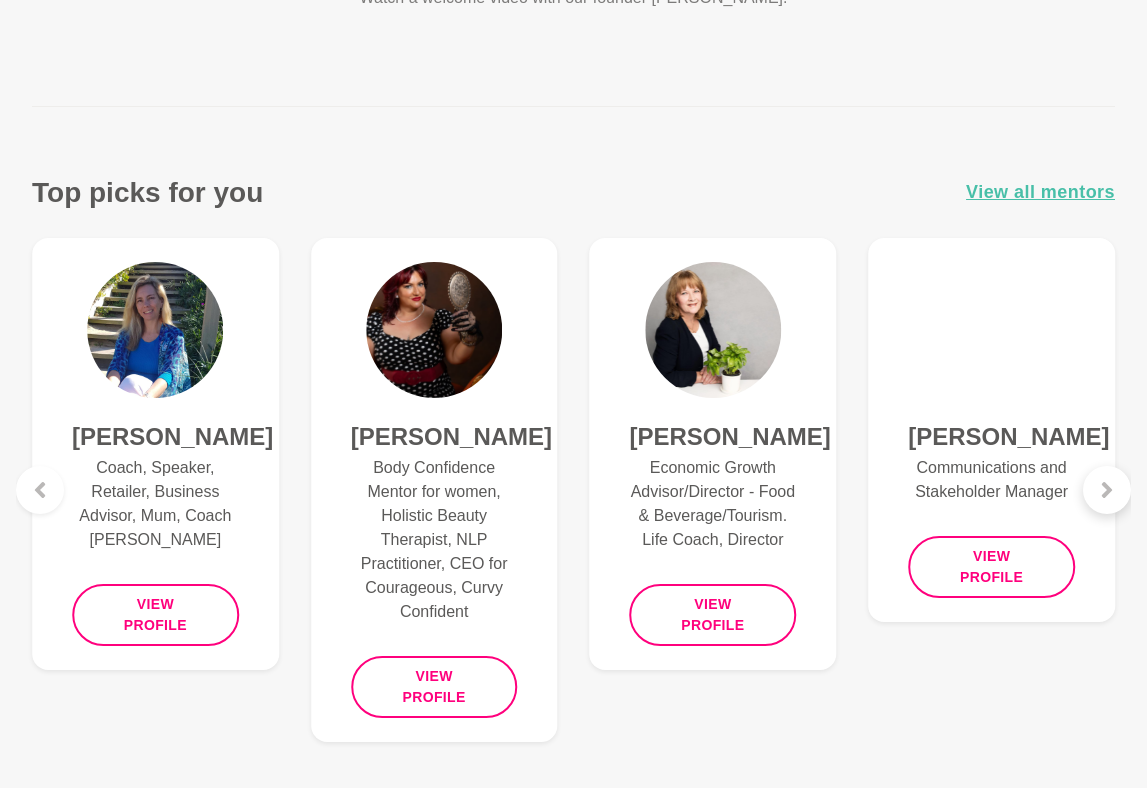 click 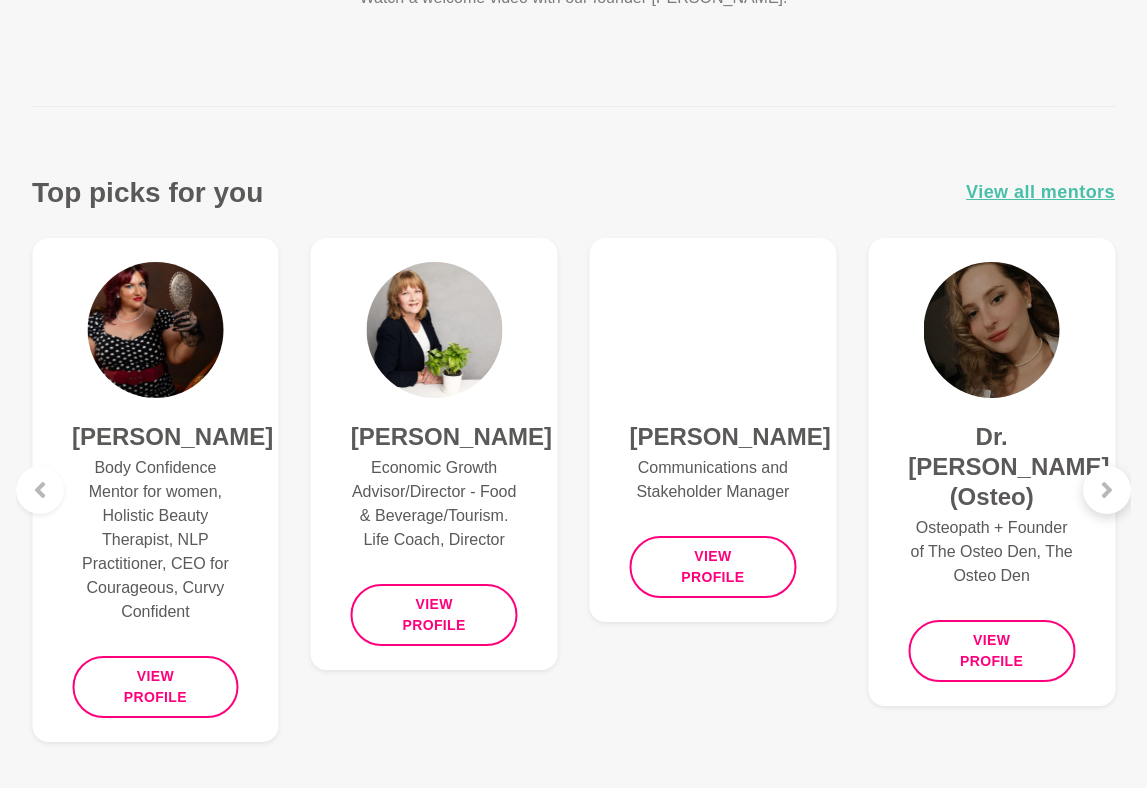 click 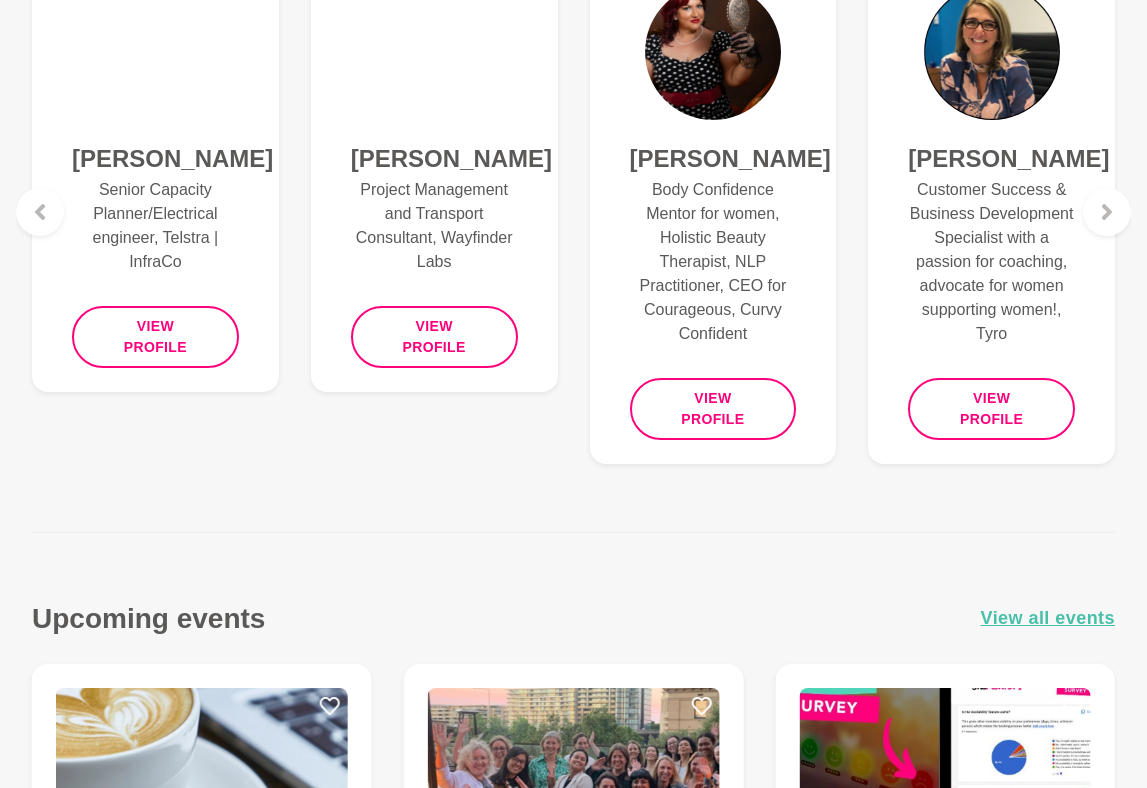 scroll, scrollTop: 1567, scrollLeft: 0, axis: vertical 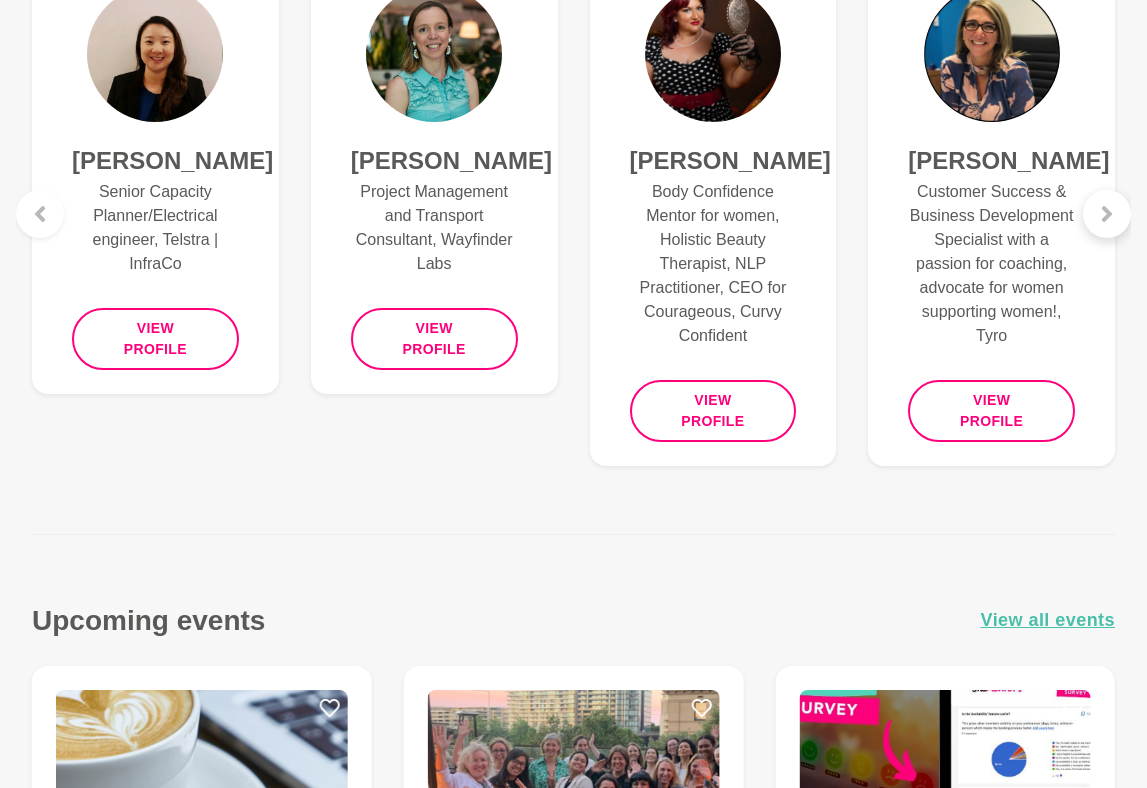 click 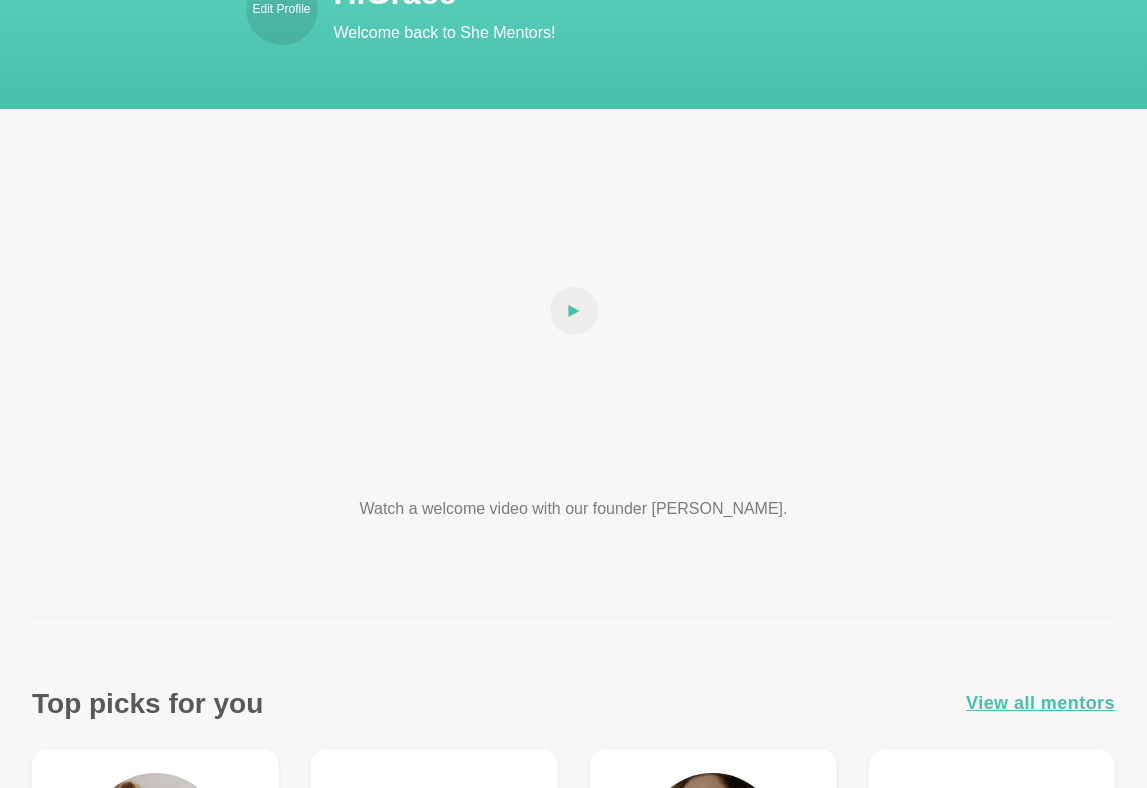 scroll, scrollTop: 0, scrollLeft: 0, axis: both 